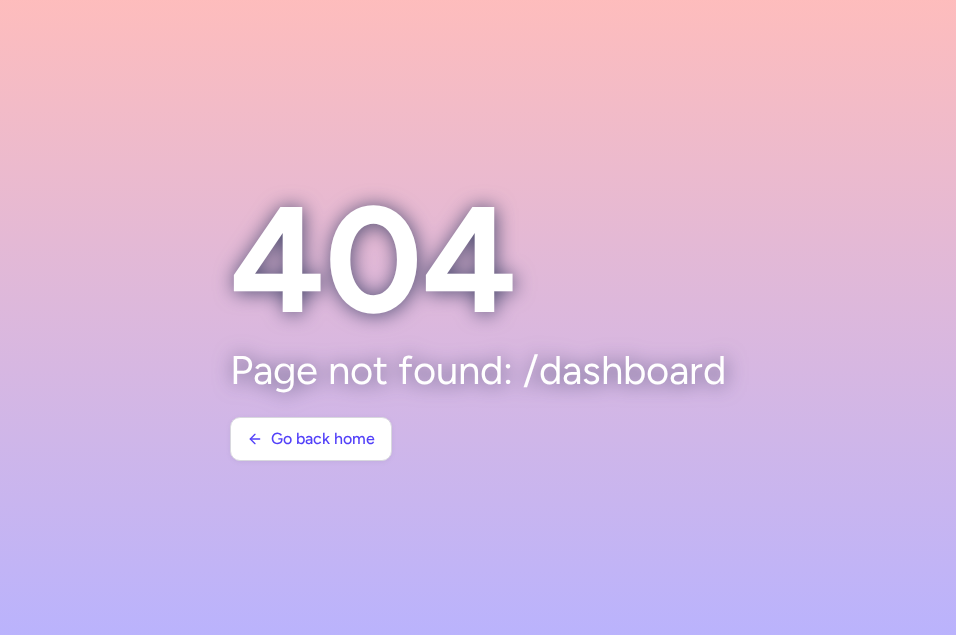 scroll, scrollTop: 0, scrollLeft: 0, axis: both 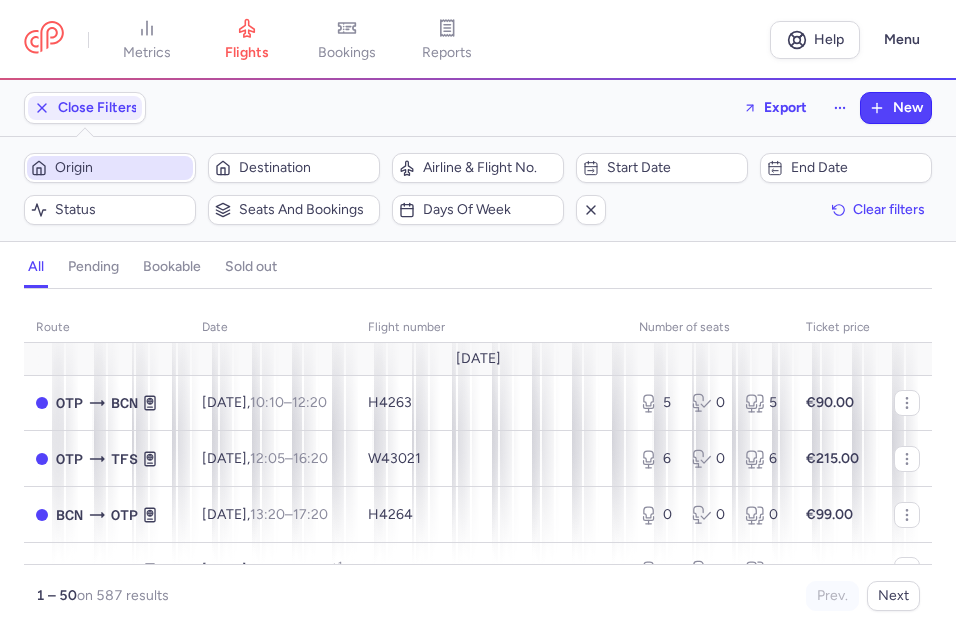 click on "Origin" at bounding box center [122, 168] 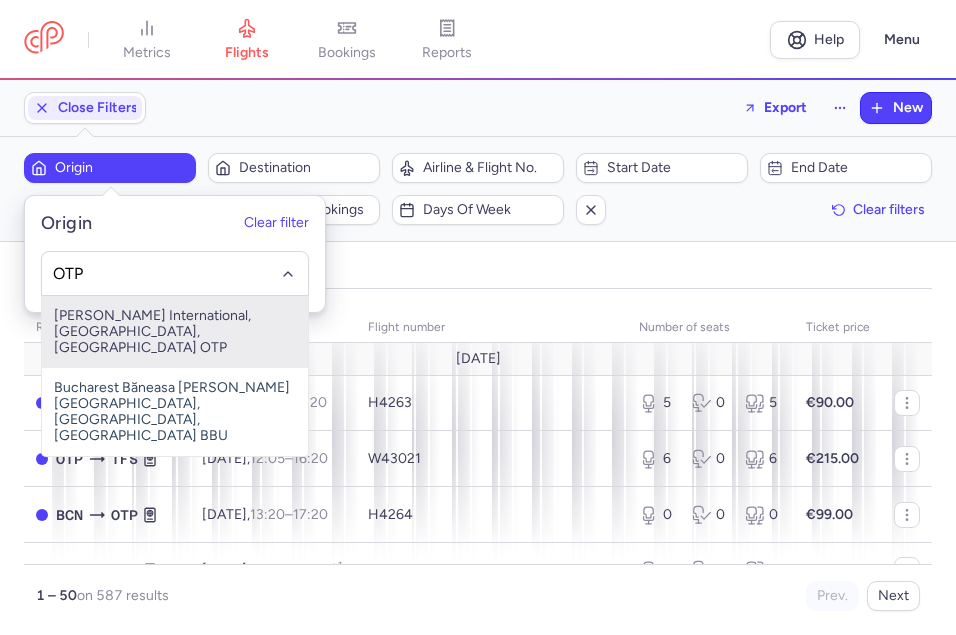 drag, startPoint x: 127, startPoint y: 321, endPoint x: 311, endPoint y: 191, distance: 225.29092 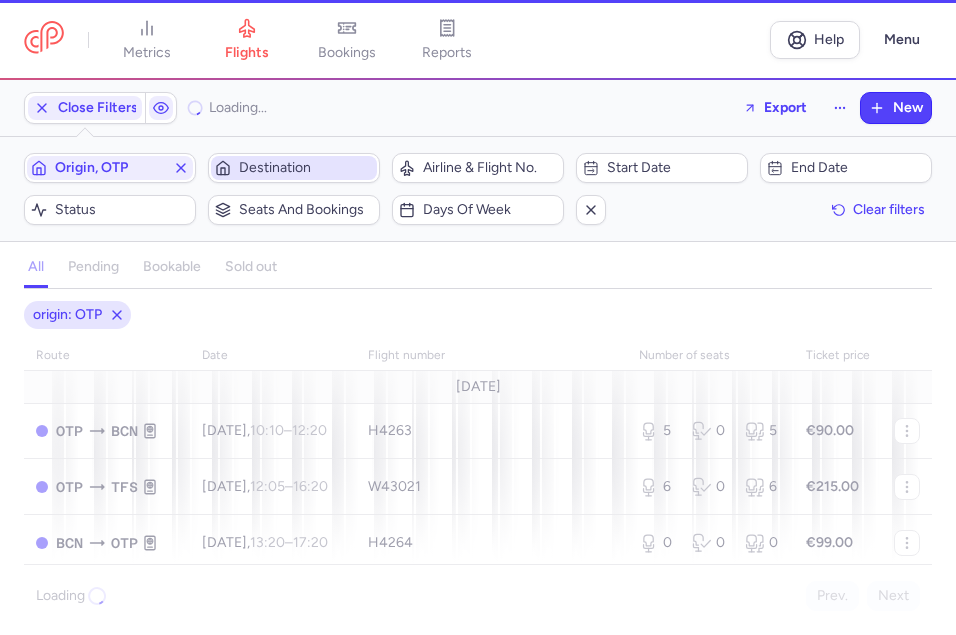 click on "Destination" at bounding box center [306, 168] 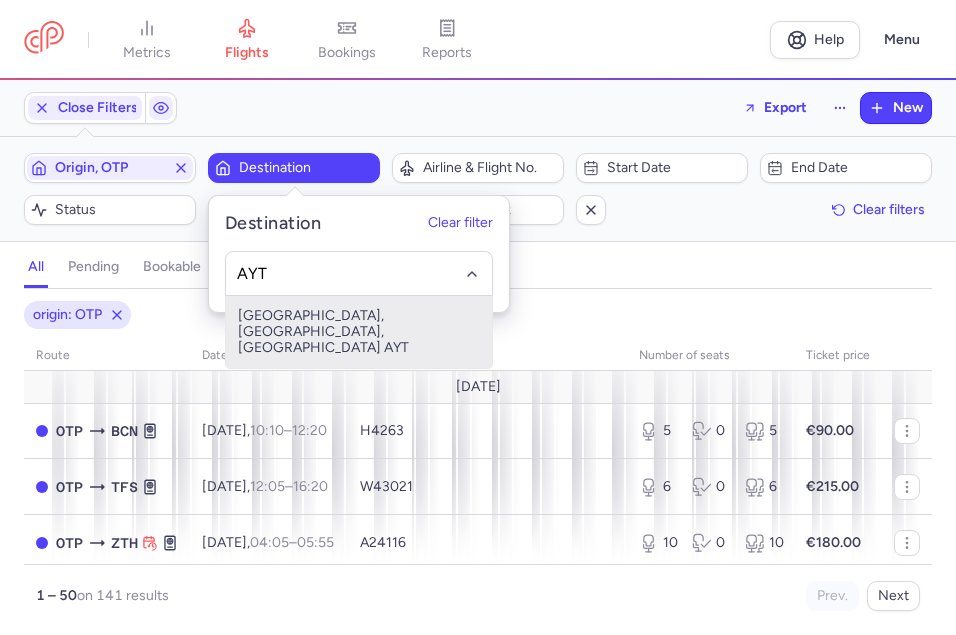 click on "[GEOGRAPHIC_DATA], [GEOGRAPHIC_DATA], [GEOGRAPHIC_DATA] AYT" at bounding box center (359, 332) 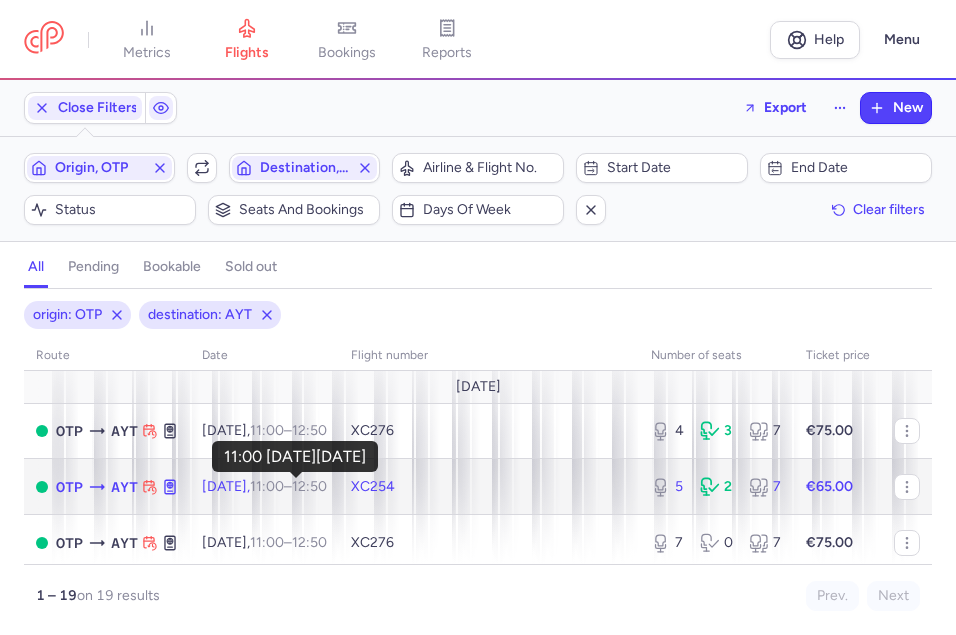 click on "11:00" at bounding box center (267, 486) 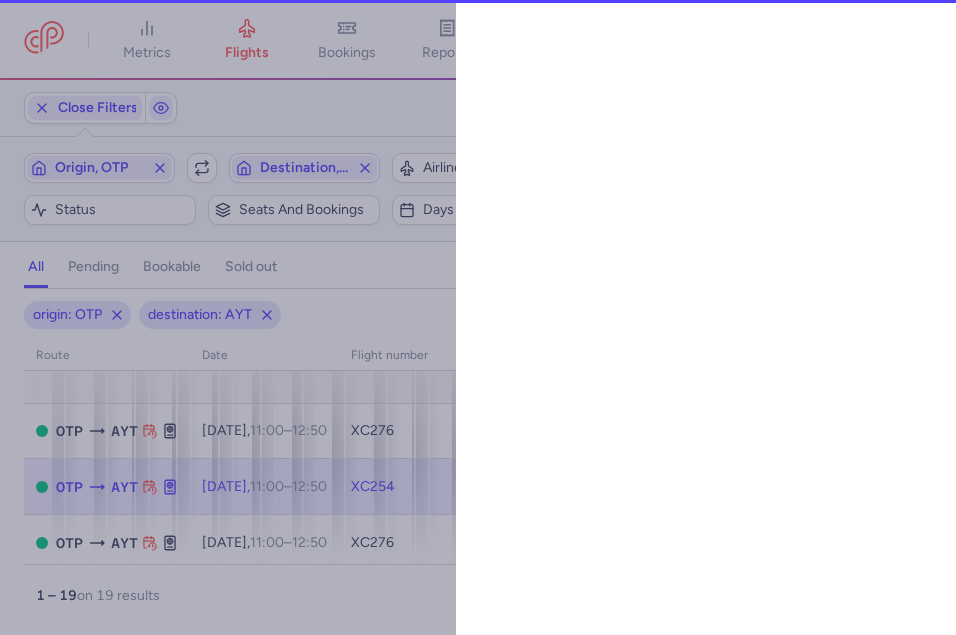 select on "days" 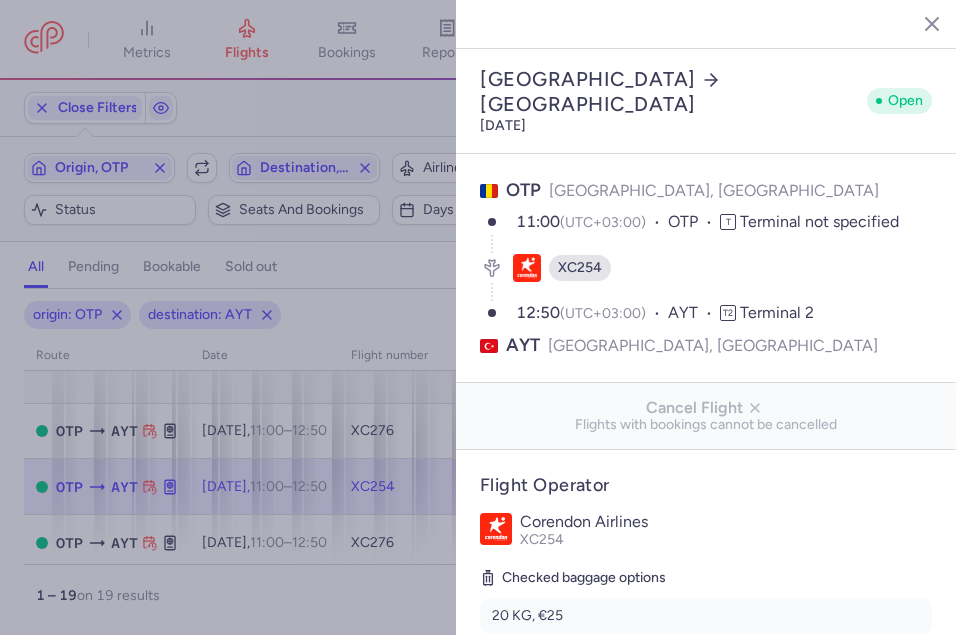 click at bounding box center (478, 317) 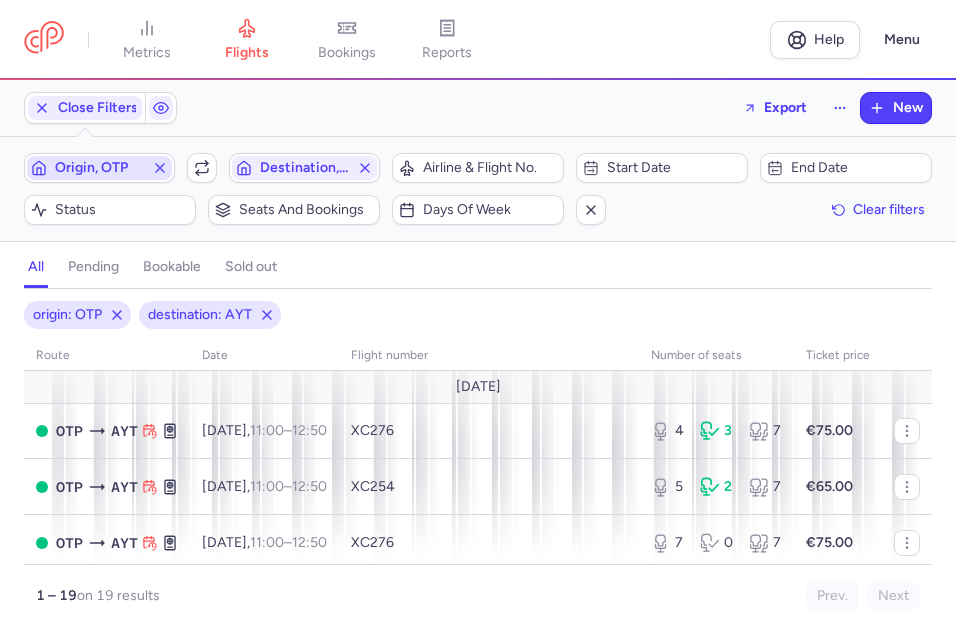 click 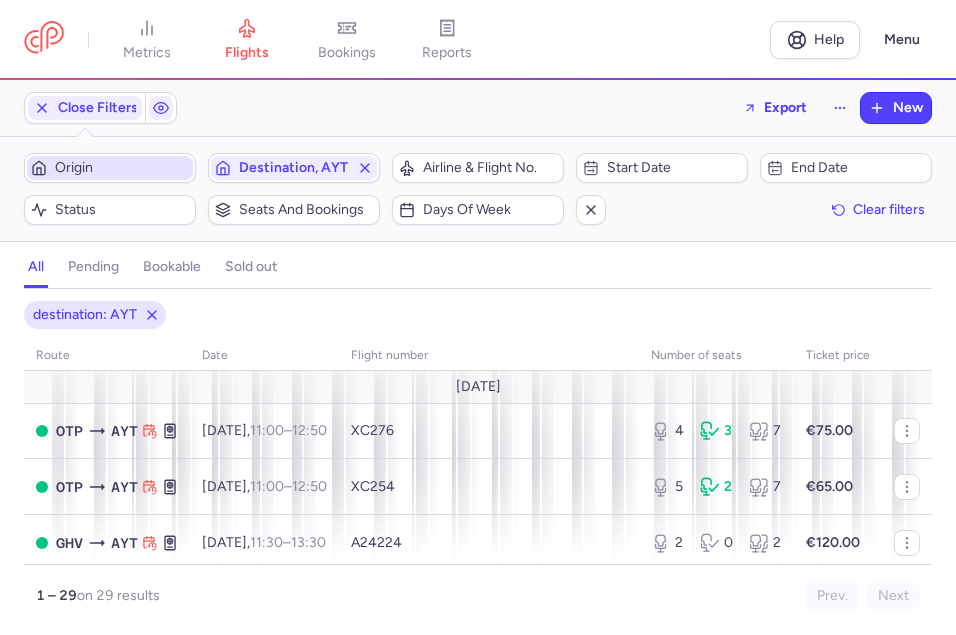 click on "Origin" at bounding box center (122, 168) 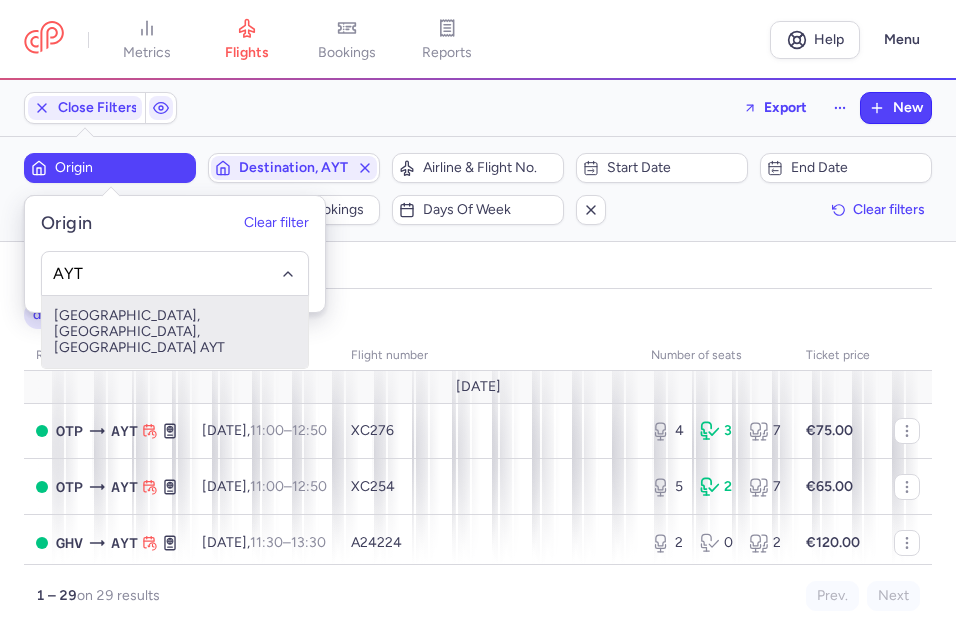 drag, startPoint x: 172, startPoint y: 315, endPoint x: 183, endPoint y: 308, distance: 13.038404 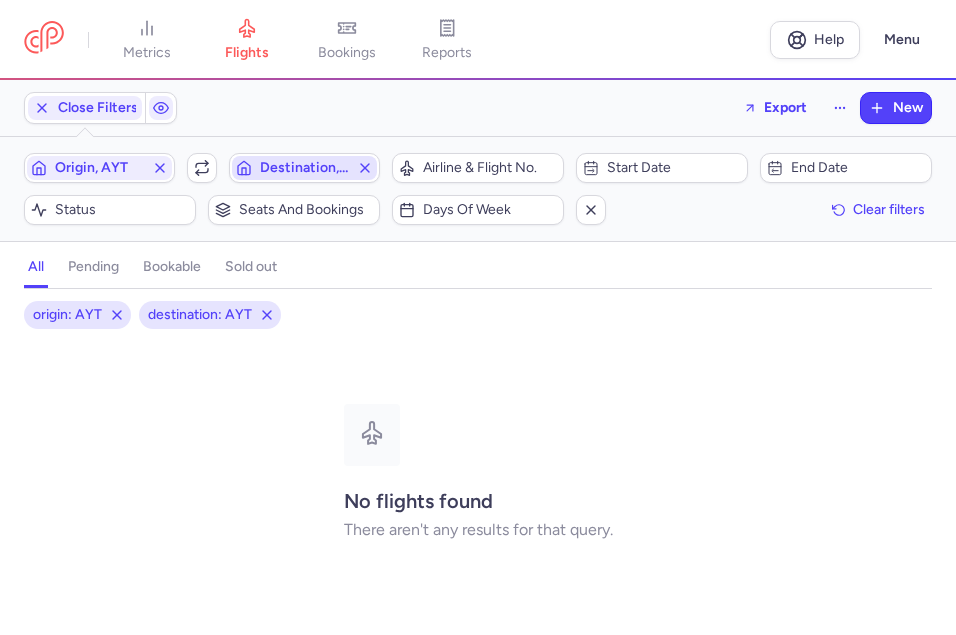 click 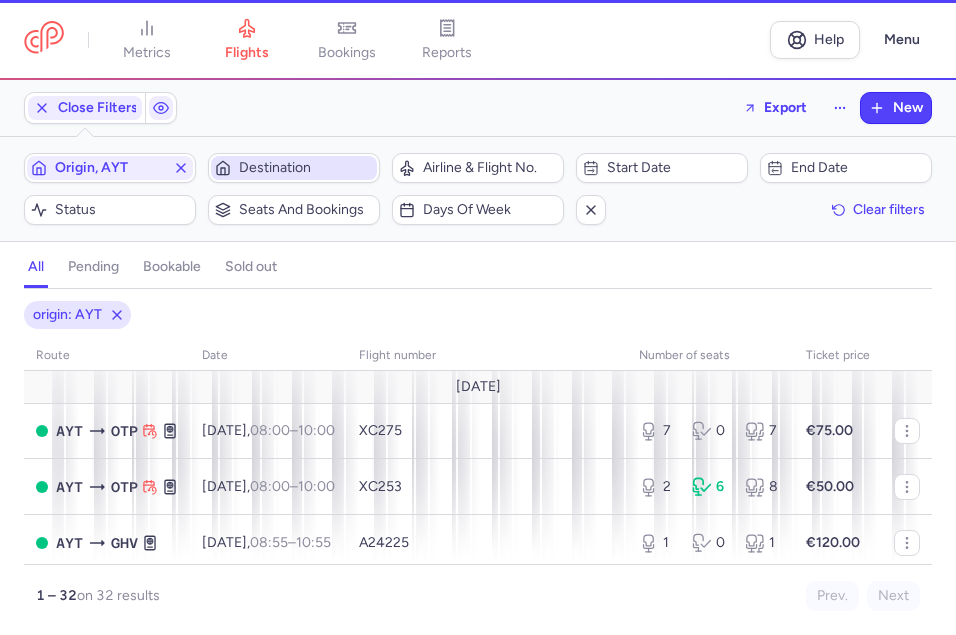 click on "Destination" at bounding box center (306, 168) 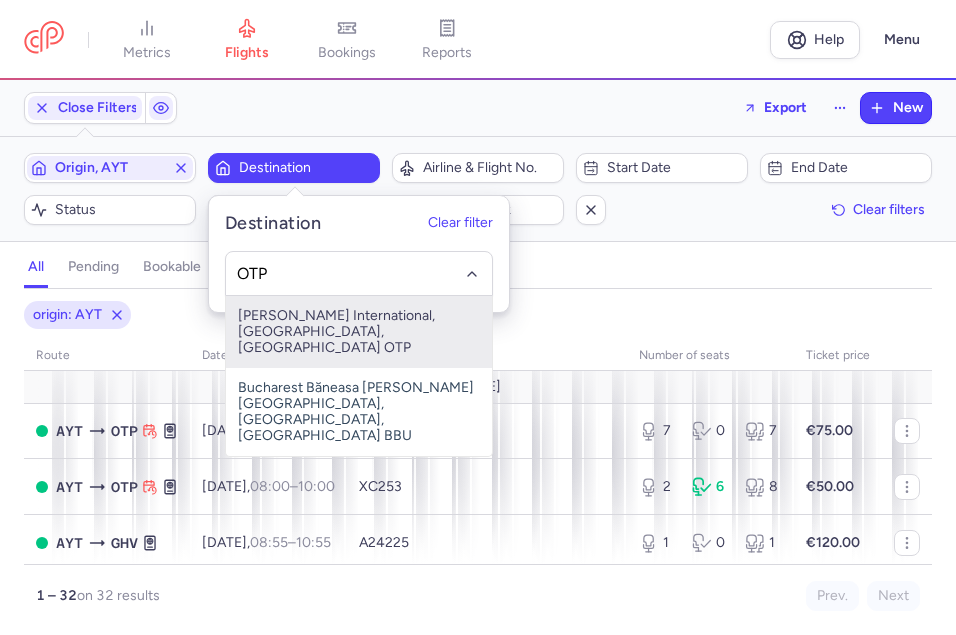 click on "[PERSON_NAME] International, [GEOGRAPHIC_DATA], [GEOGRAPHIC_DATA] OTP" at bounding box center [359, 332] 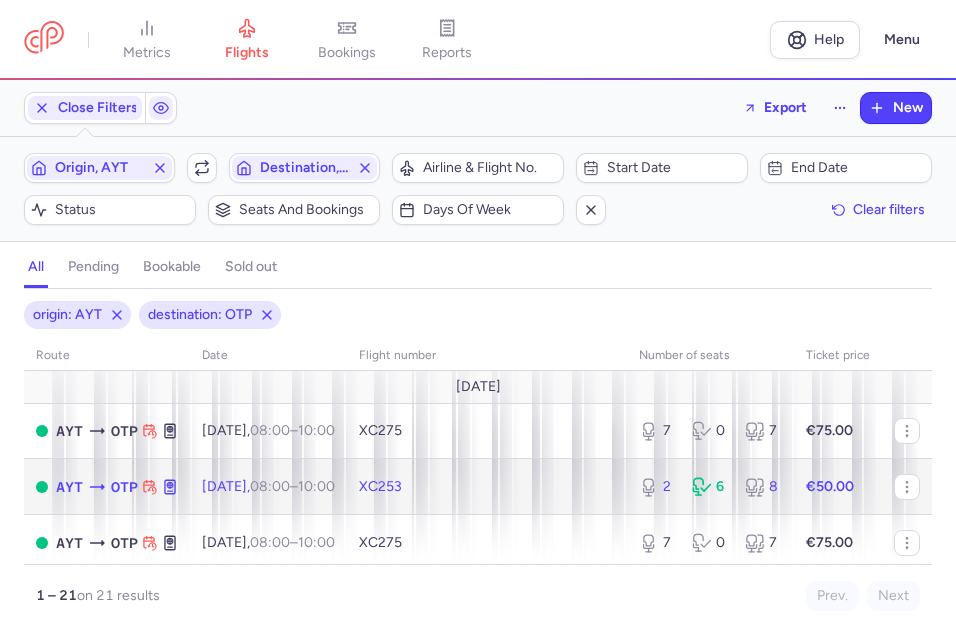 click on "XC253" 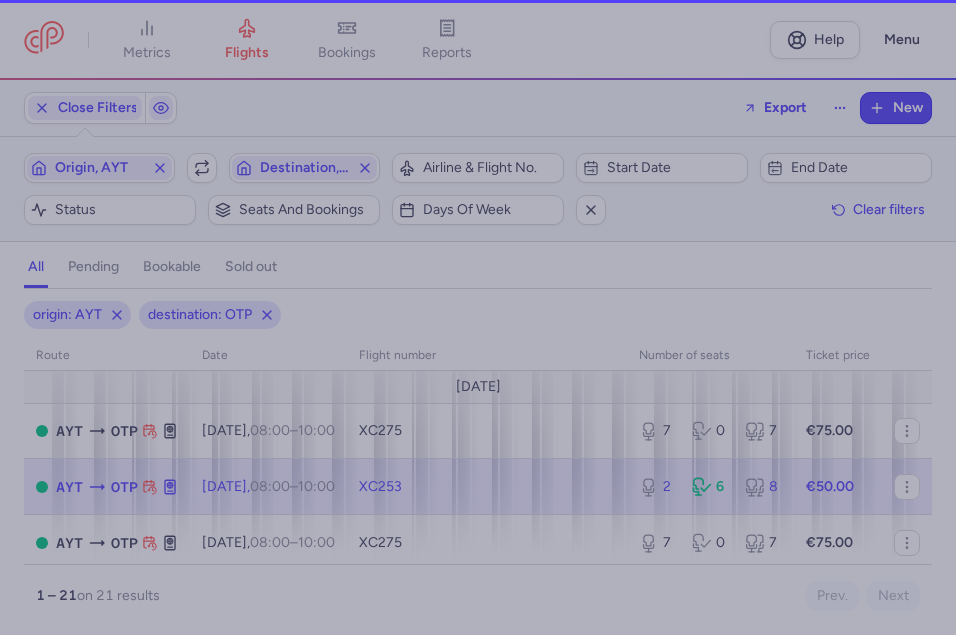 select on "days" 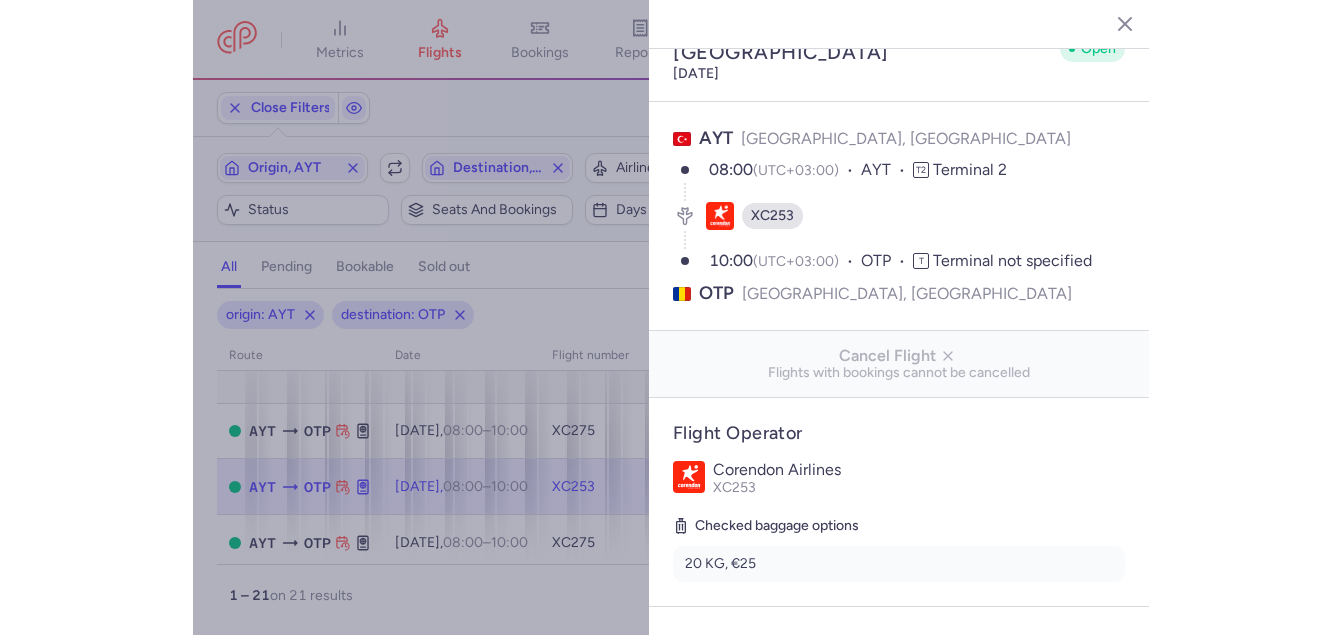 scroll, scrollTop: 0, scrollLeft: 0, axis: both 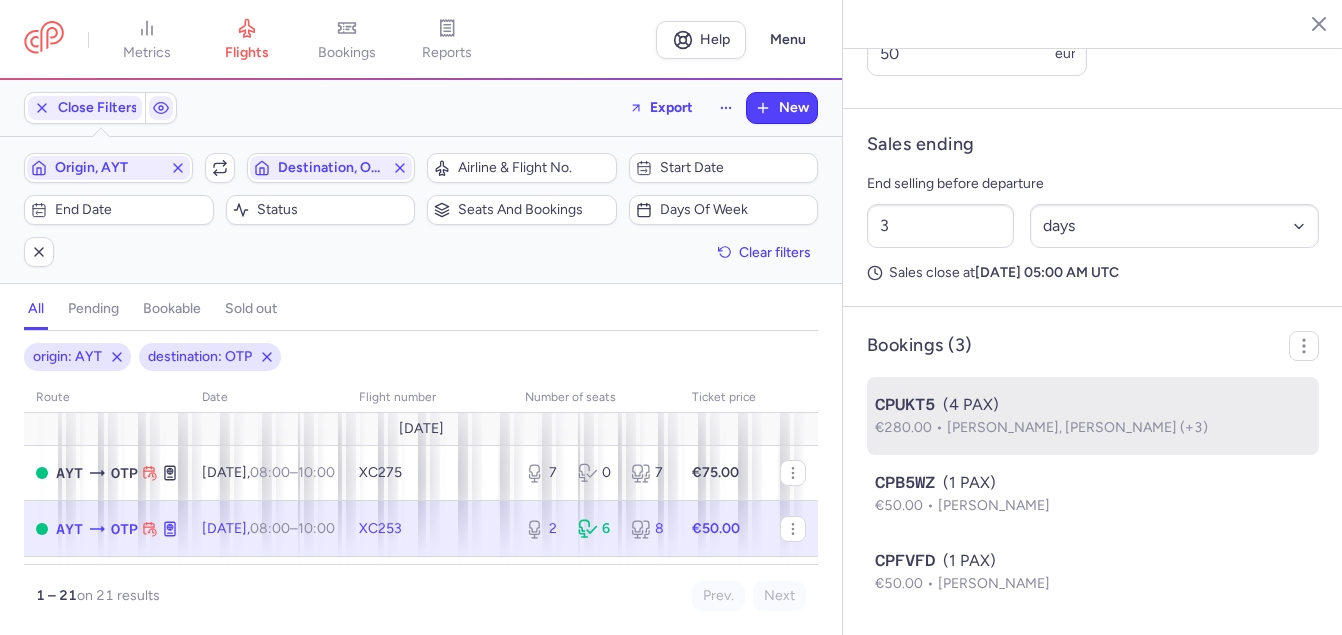 click on "CPUKT5  (4 PAX)" at bounding box center (1093, 405) 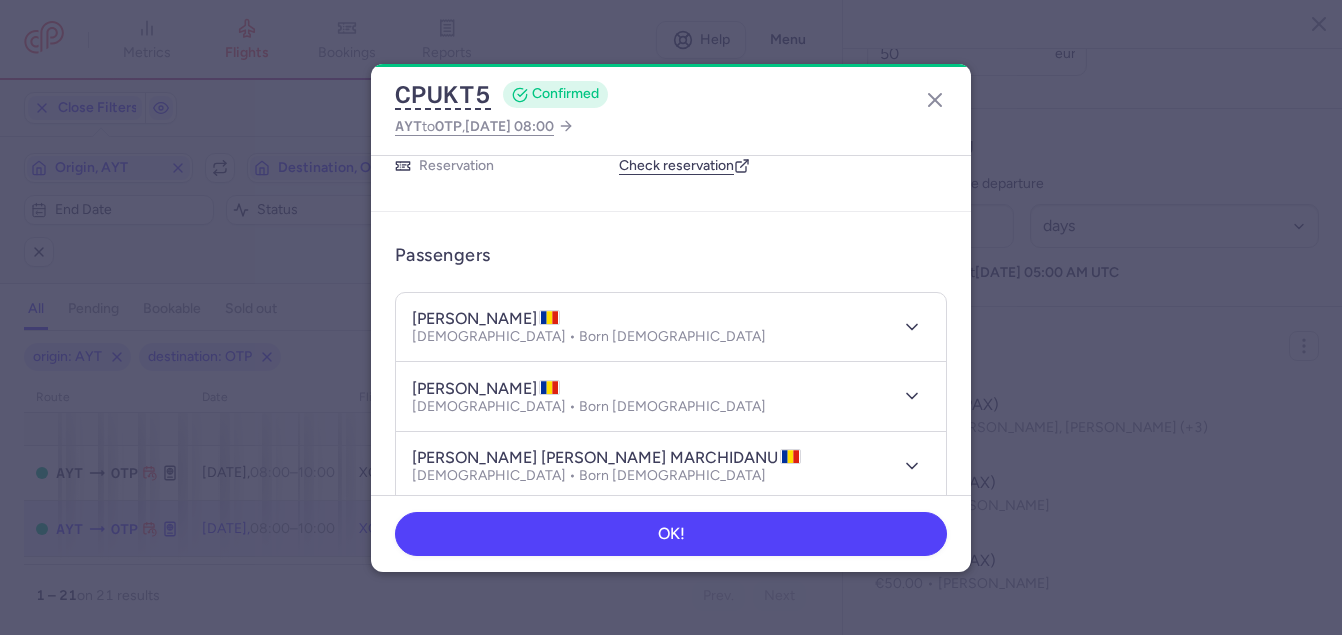 scroll, scrollTop: 0, scrollLeft: 0, axis: both 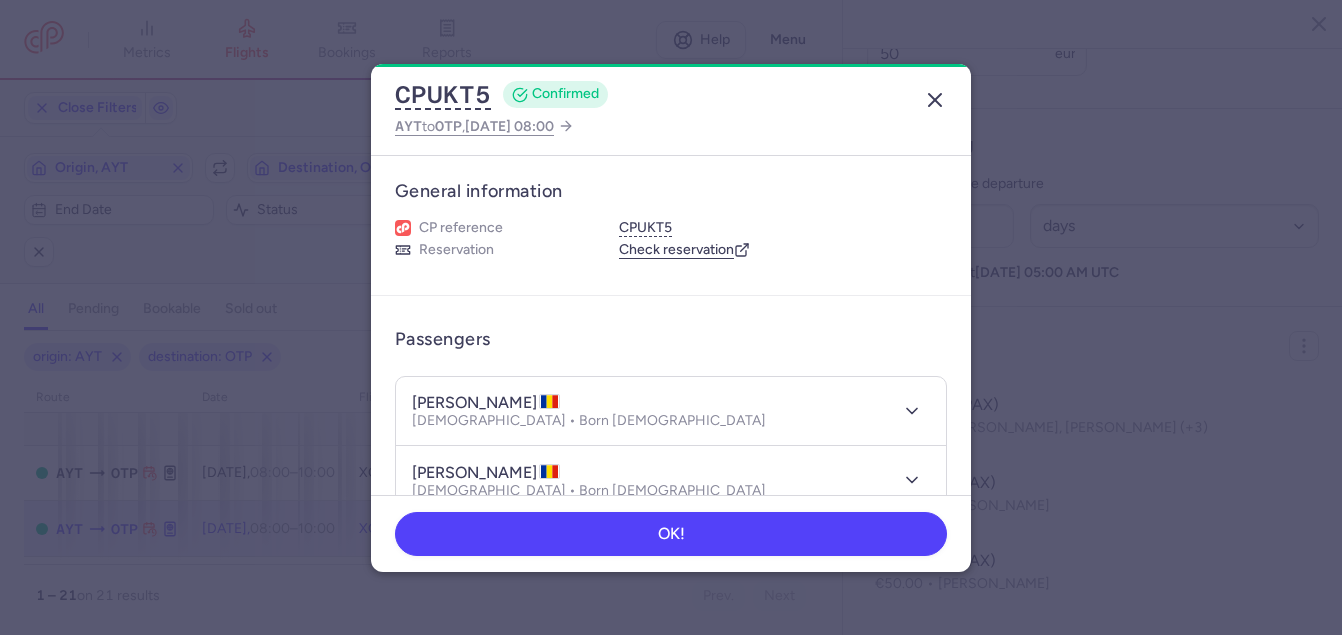 click 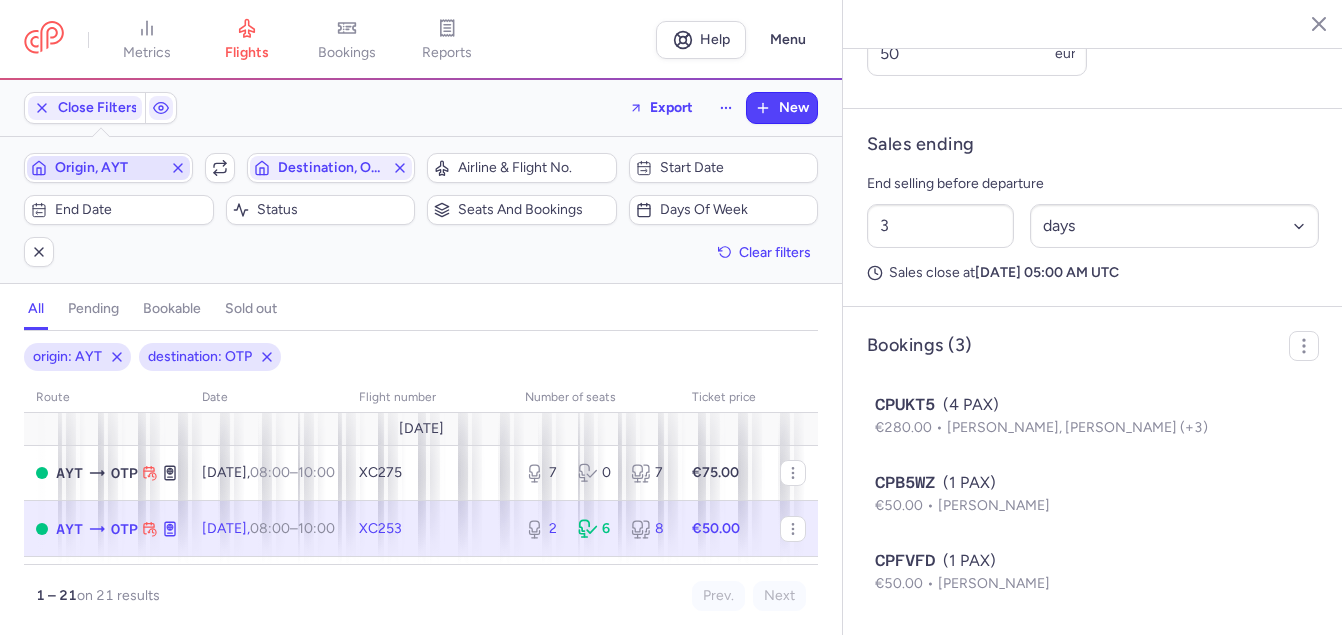 click 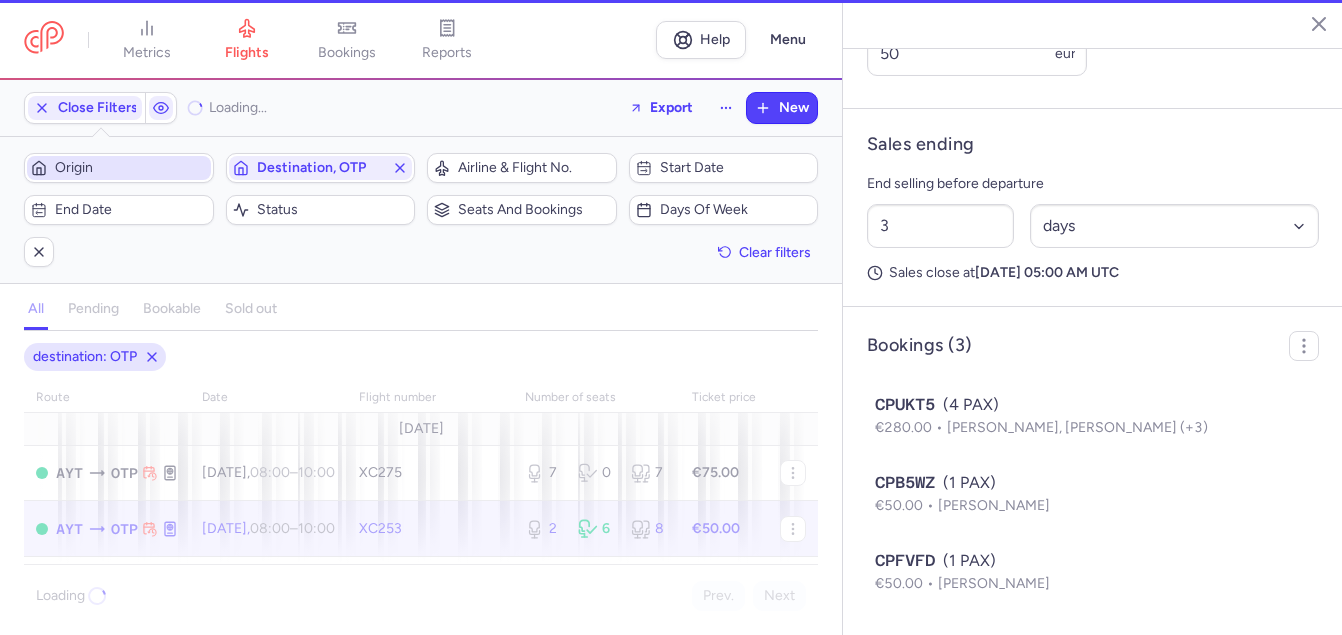 click on "Origin" at bounding box center (131, 168) 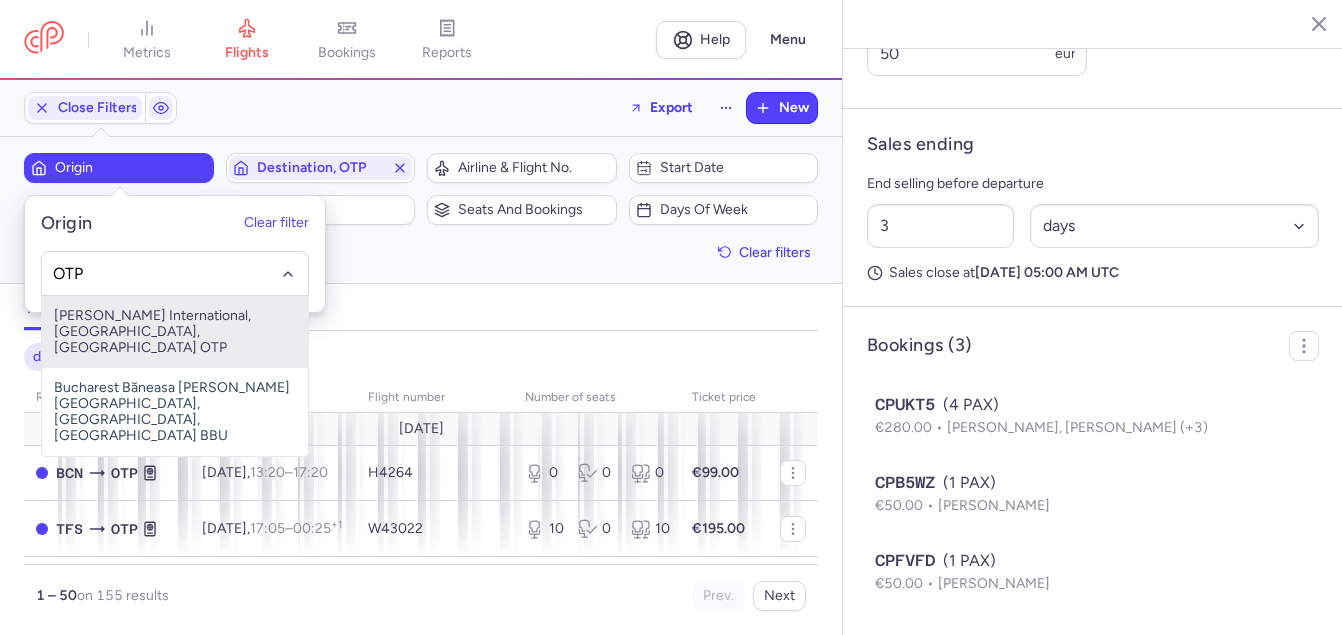 click on "[PERSON_NAME] International, [GEOGRAPHIC_DATA], [GEOGRAPHIC_DATA] OTP" at bounding box center [175, 332] 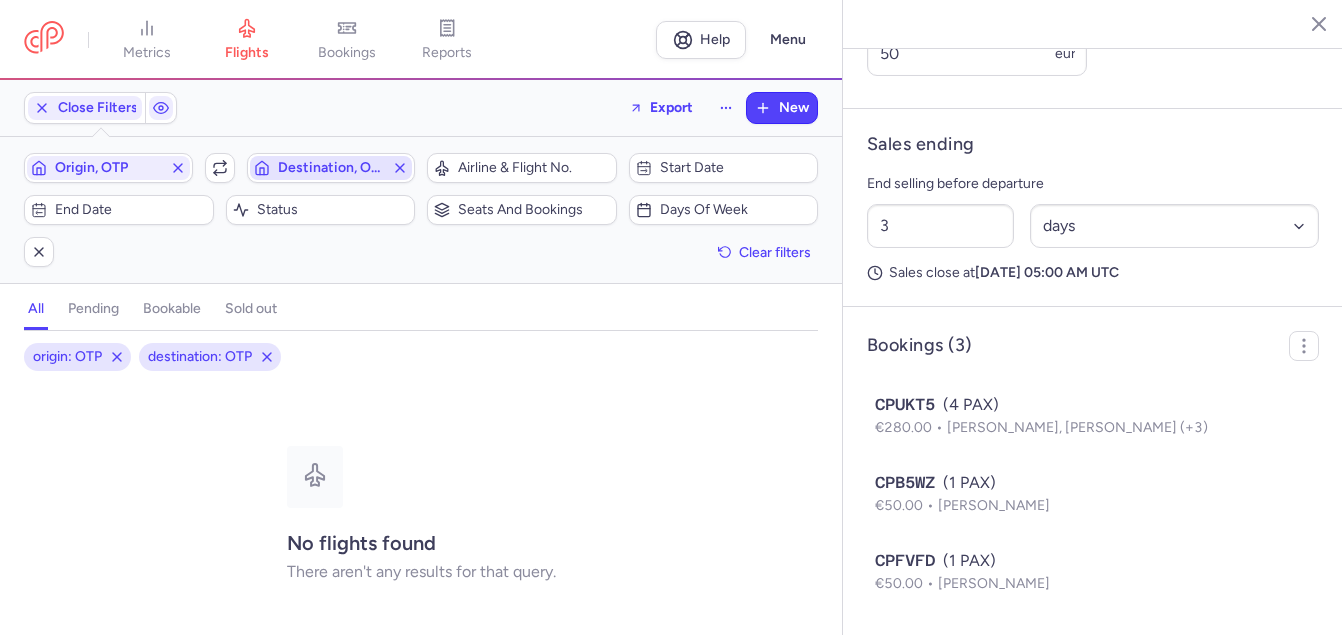 click 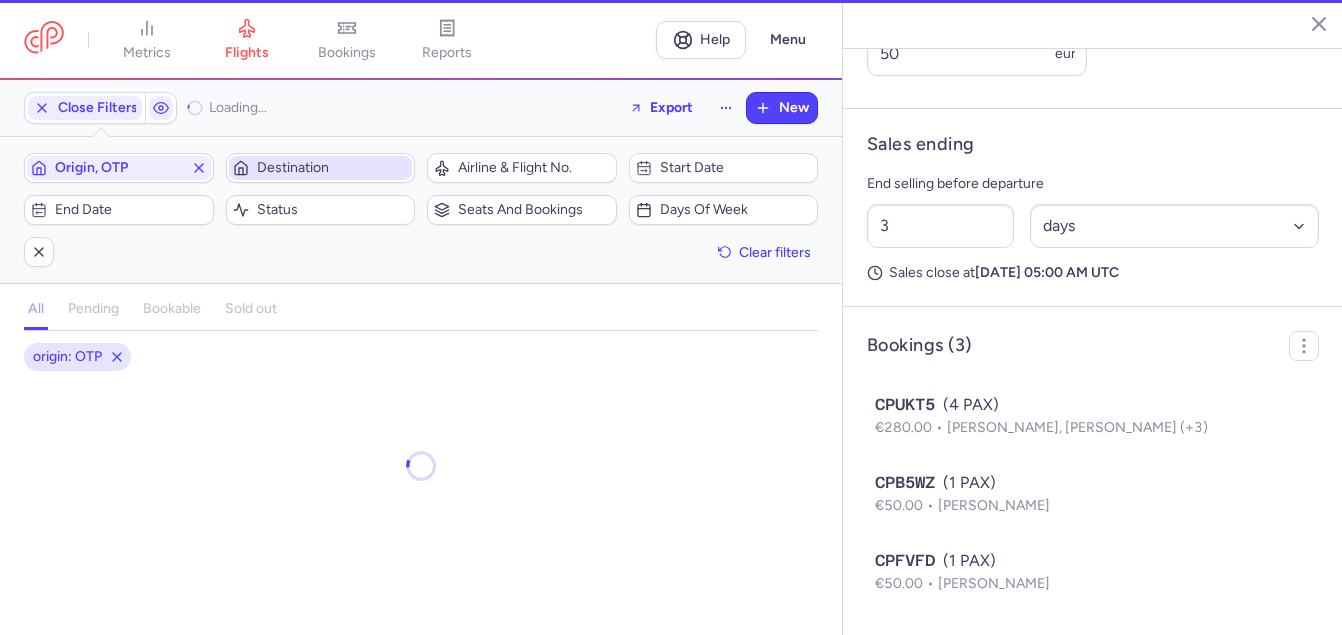 click on "Destination" at bounding box center [333, 168] 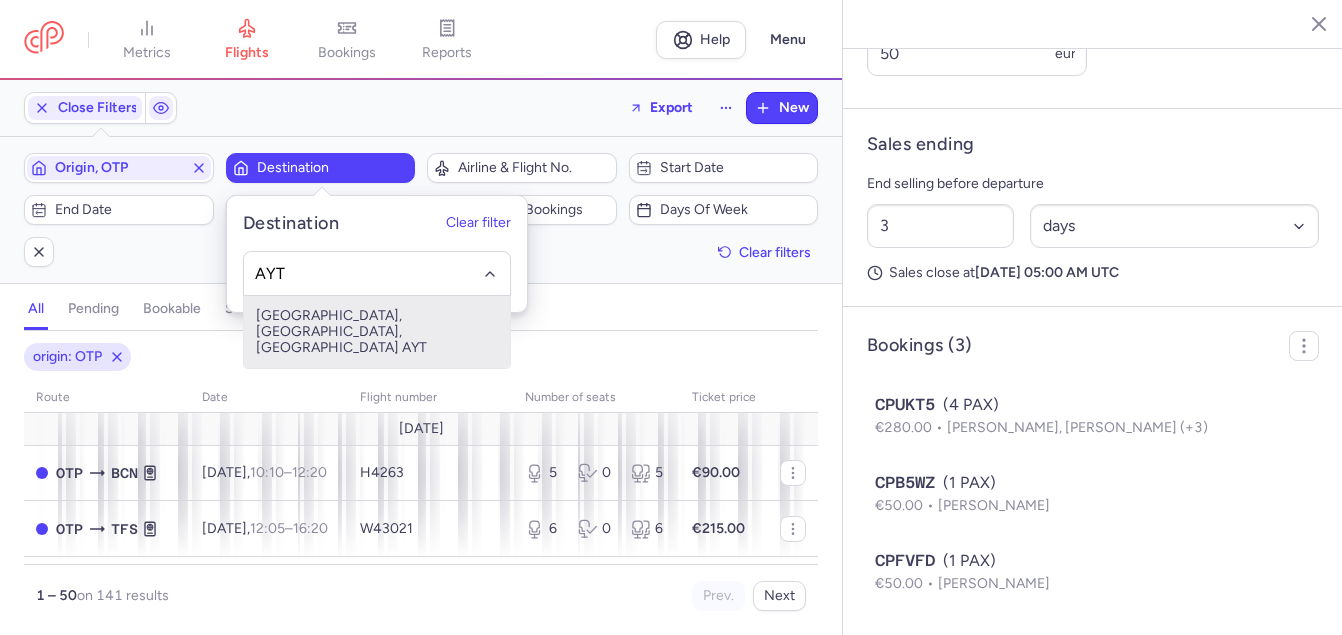 click on "[GEOGRAPHIC_DATA], [GEOGRAPHIC_DATA], [GEOGRAPHIC_DATA] AYT" at bounding box center [377, 332] 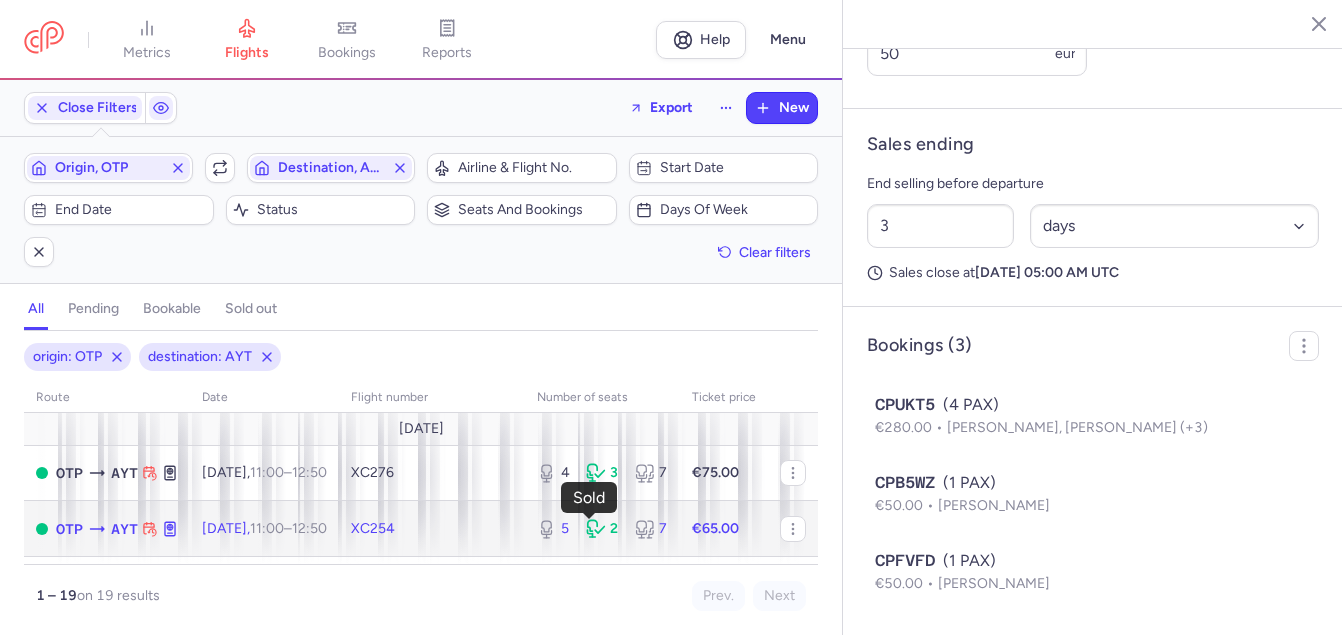 click 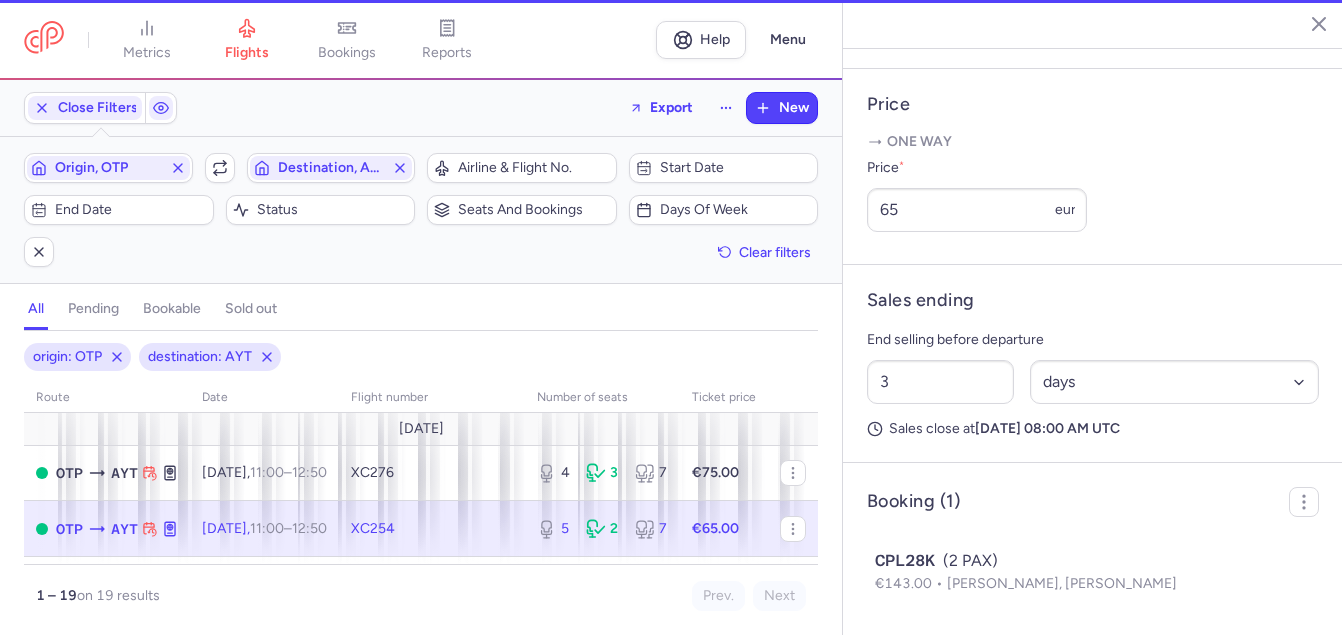 scroll, scrollTop: 796, scrollLeft: 0, axis: vertical 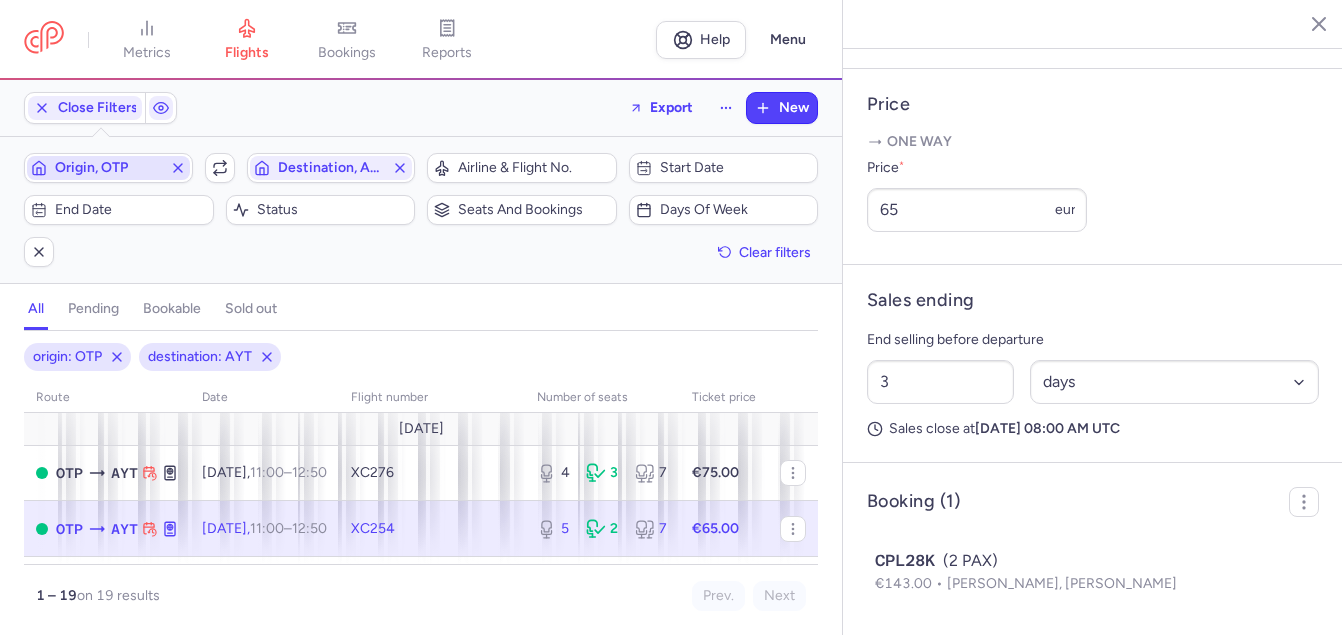 click 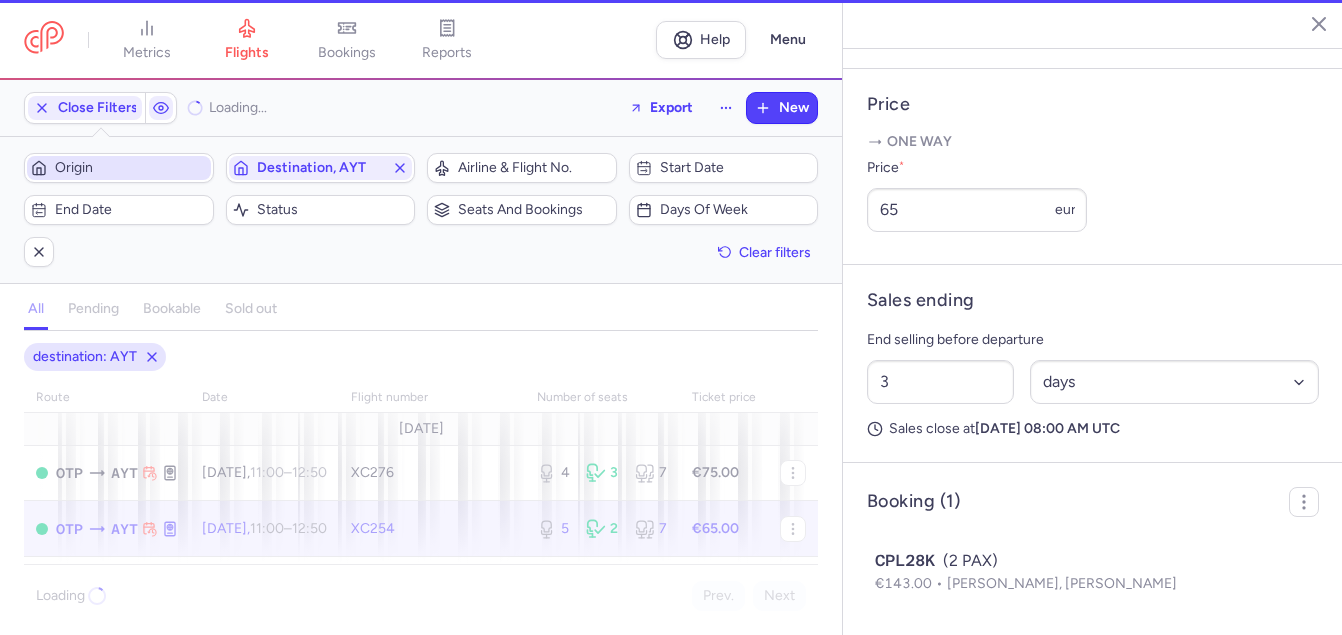 click on "Origin" at bounding box center (131, 168) 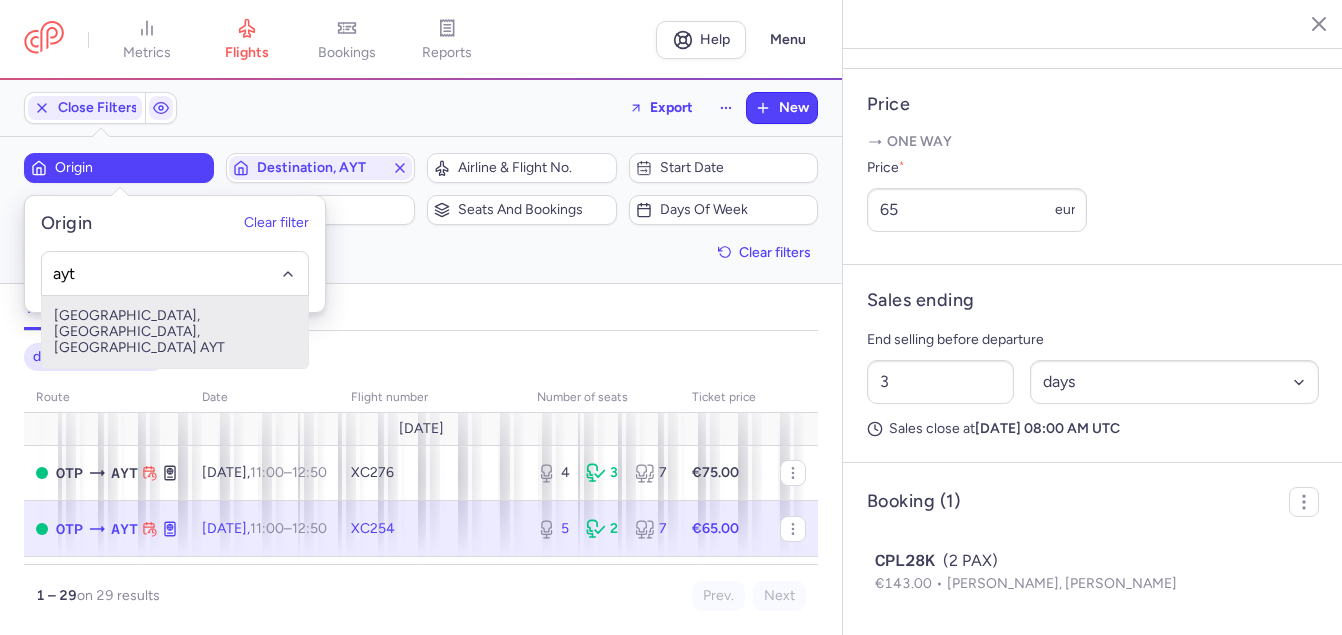 click on "[GEOGRAPHIC_DATA], [GEOGRAPHIC_DATA], [GEOGRAPHIC_DATA] AYT" at bounding box center [175, 332] 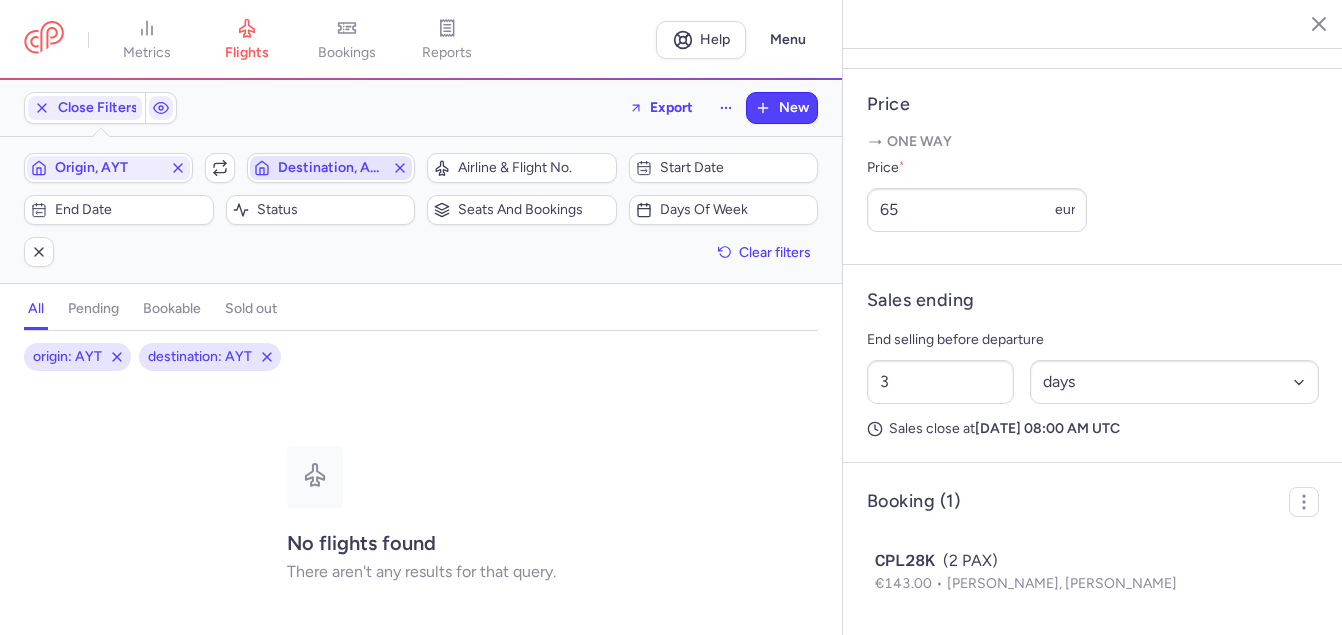 click 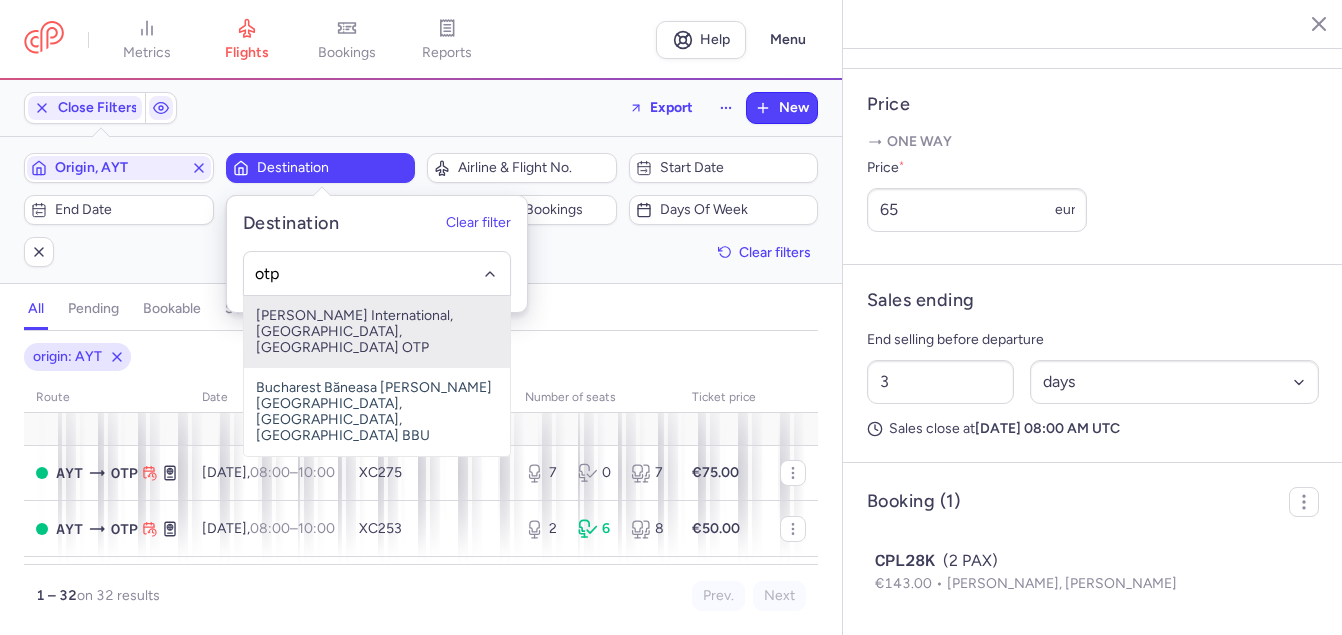 click on "[PERSON_NAME] International, [GEOGRAPHIC_DATA], [GEOGRAPHIC_DATA] OTP" at bounding box center [377, 332] 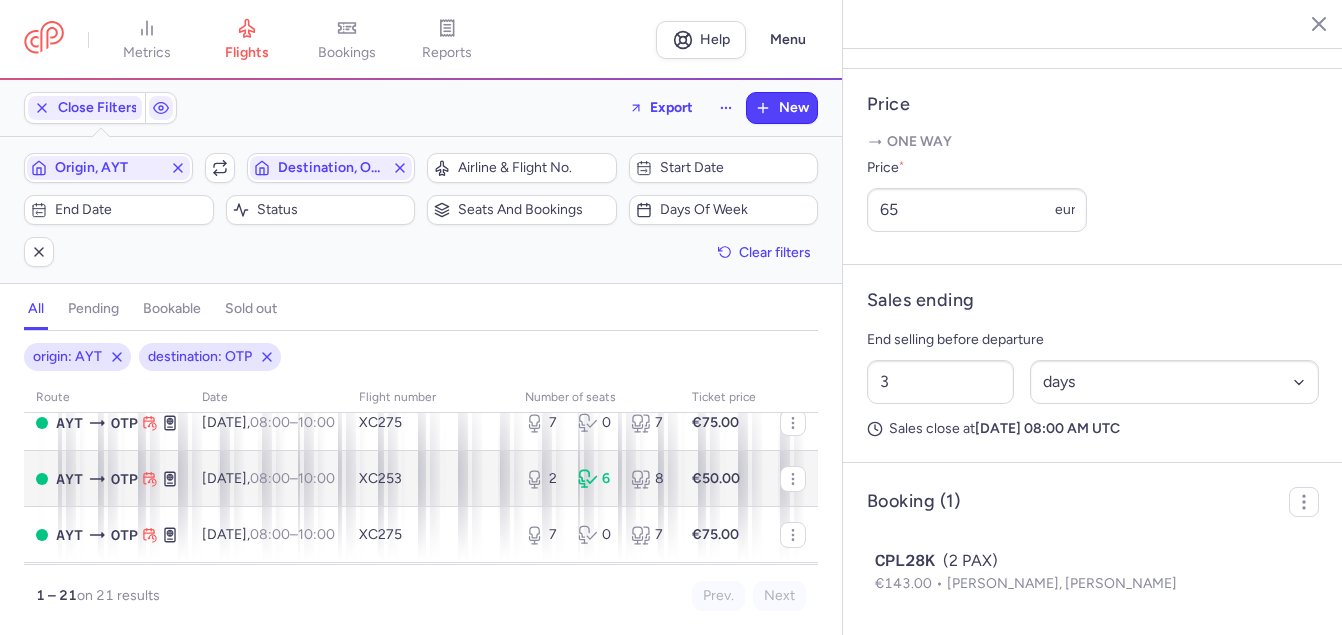 scroll, scrollTop: 0, scrollLeft: 0, axis: both 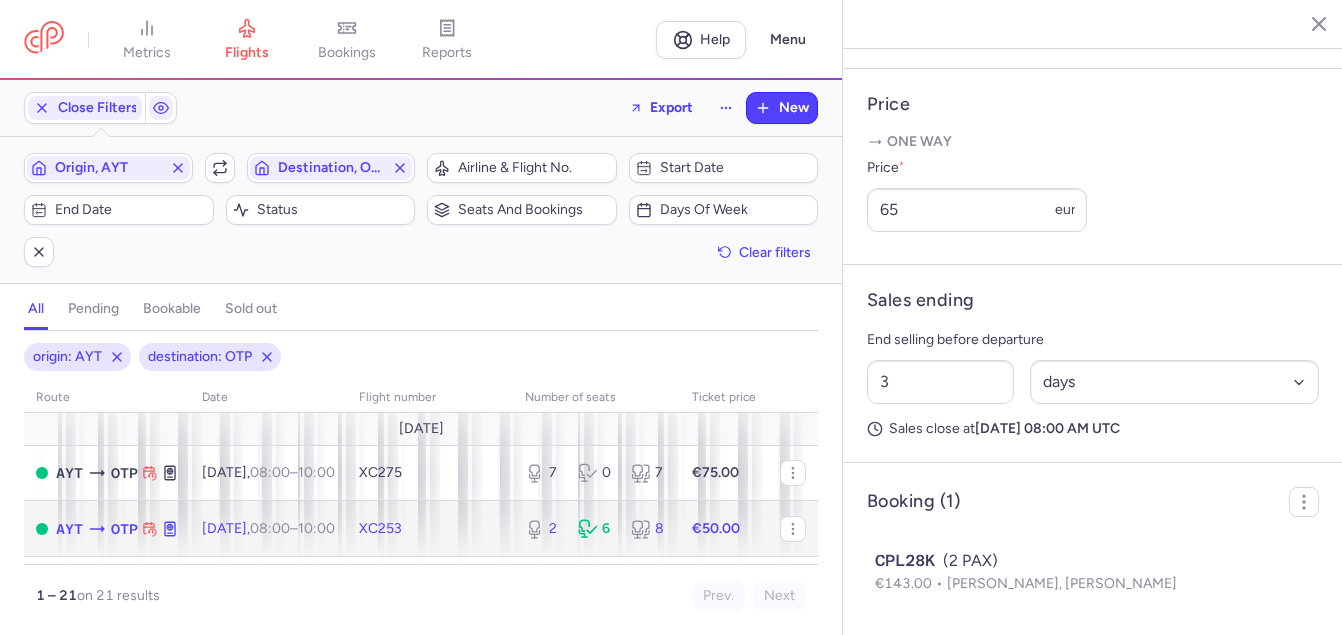 click 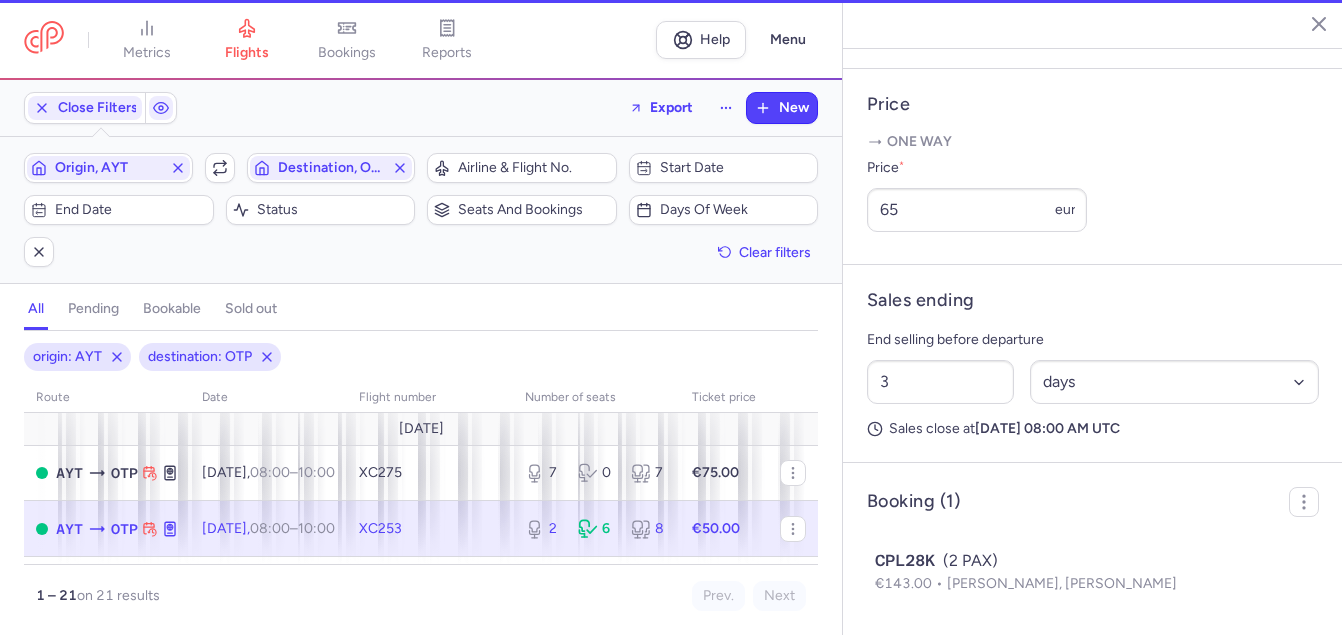 type on "2" 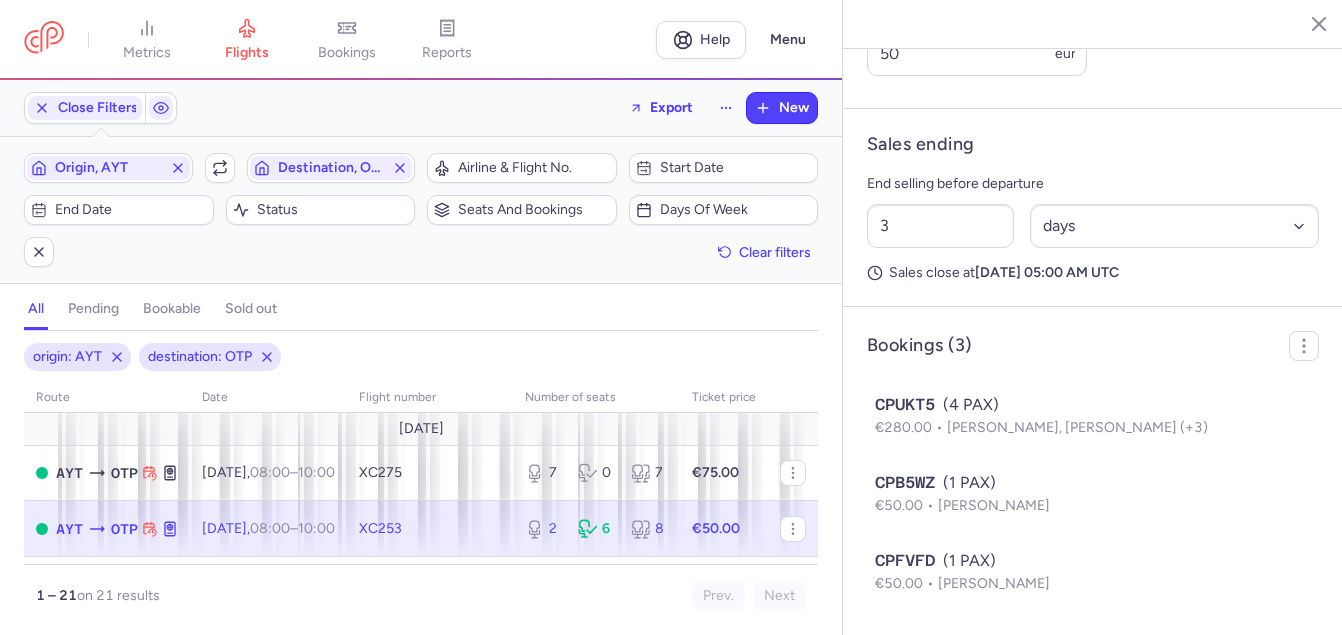 click on "08:00" at bounding box center (270, 528) 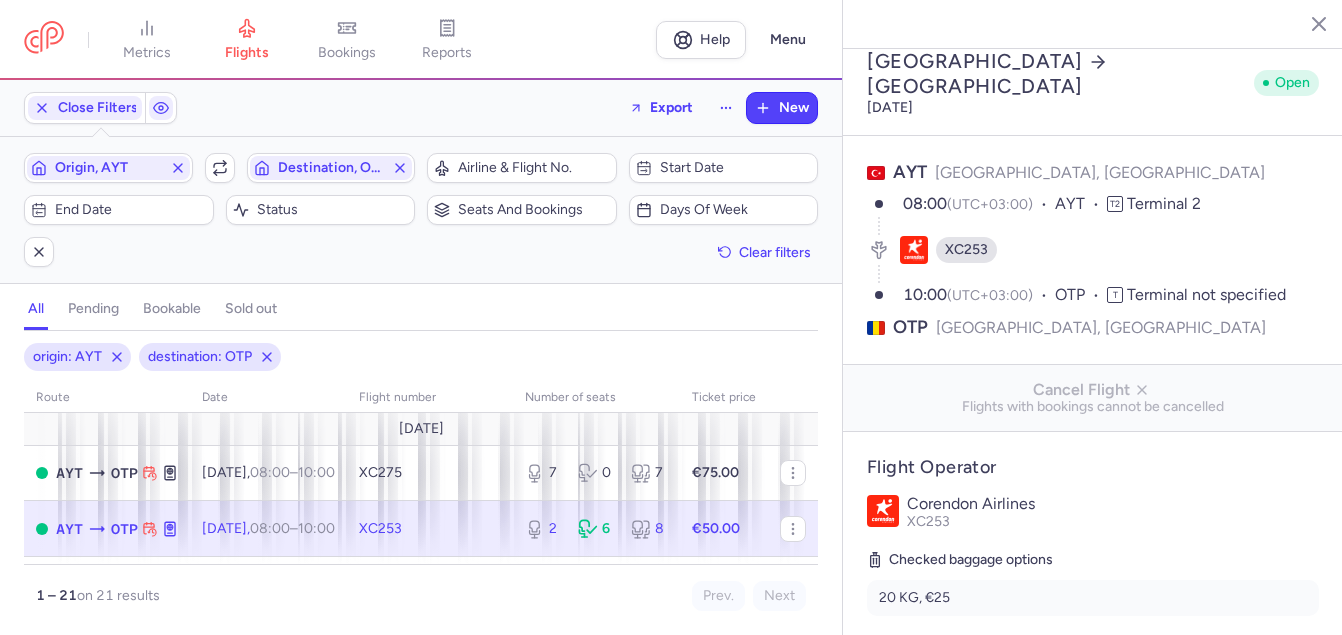 scroll, scrollTop: 0, scrollLeft: 0, axis: both 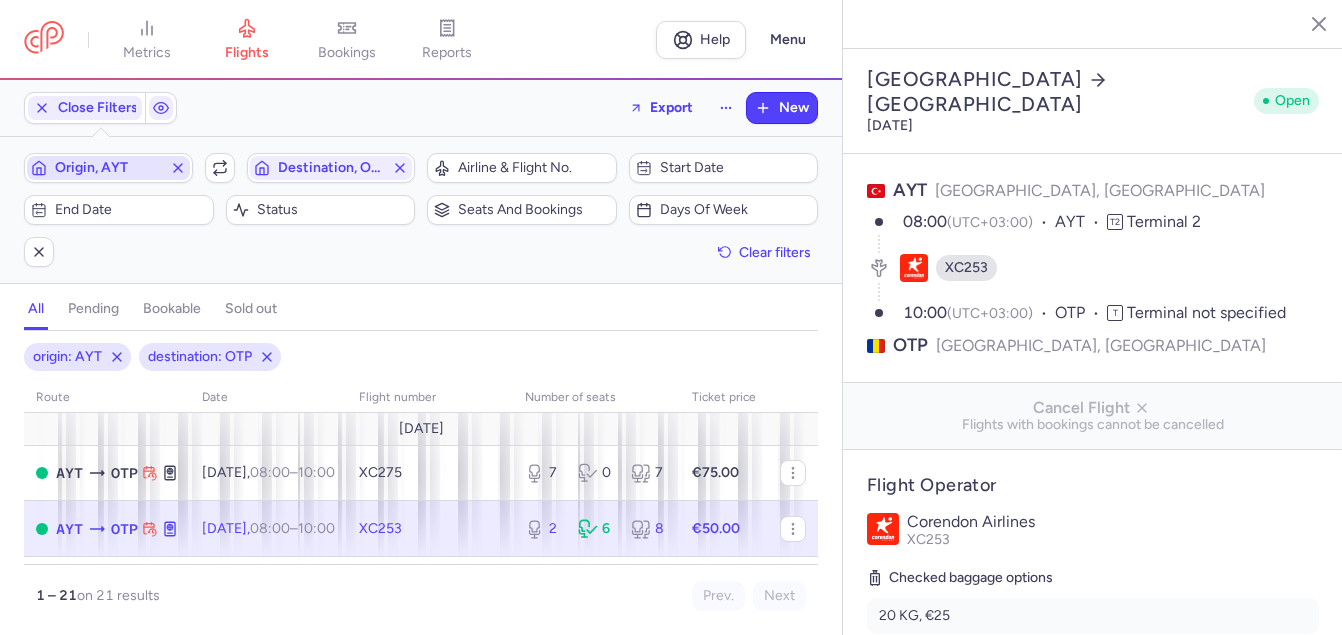 click 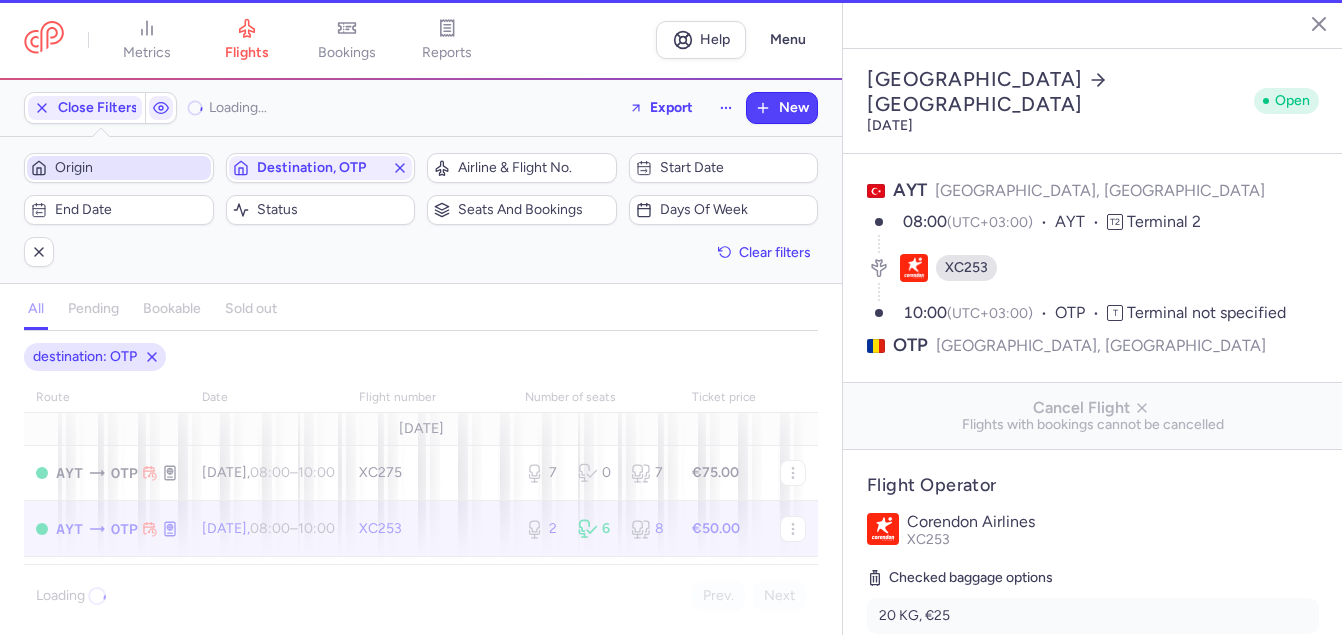 click on "Origin" at bounding box center (131, 168) 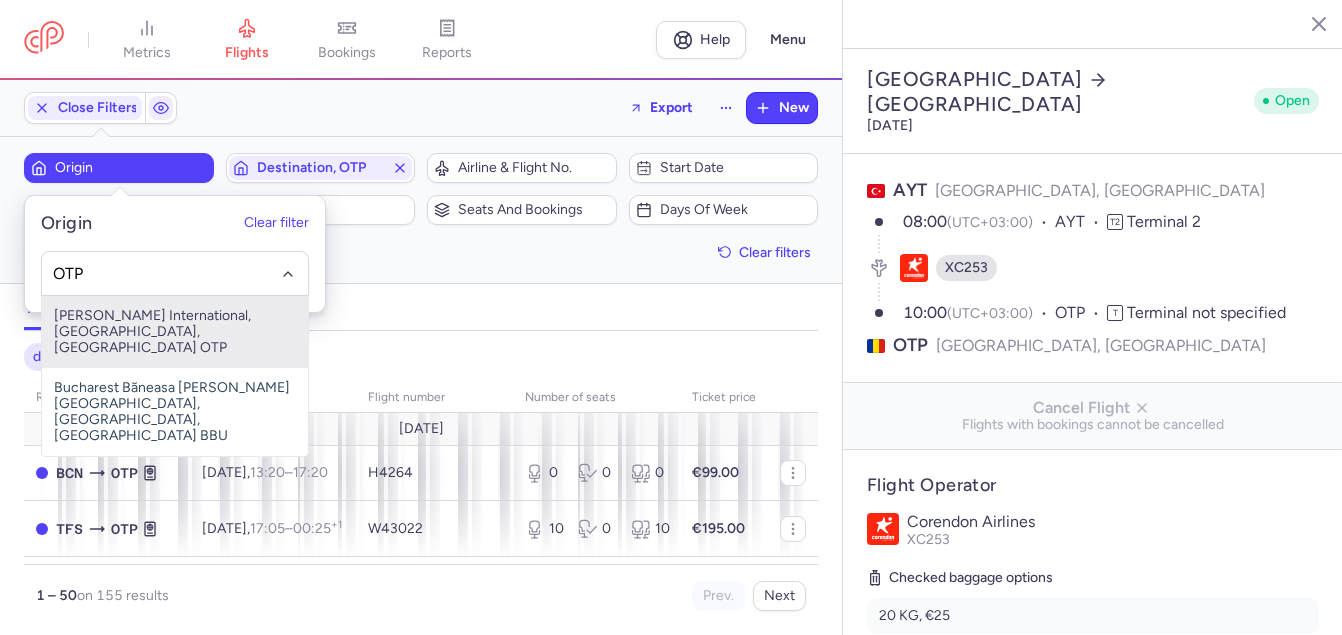 drag, startPoint x: 138, startPoint y: 323, endPoint x: 171, endPoint y: 295, distance: 43.27817 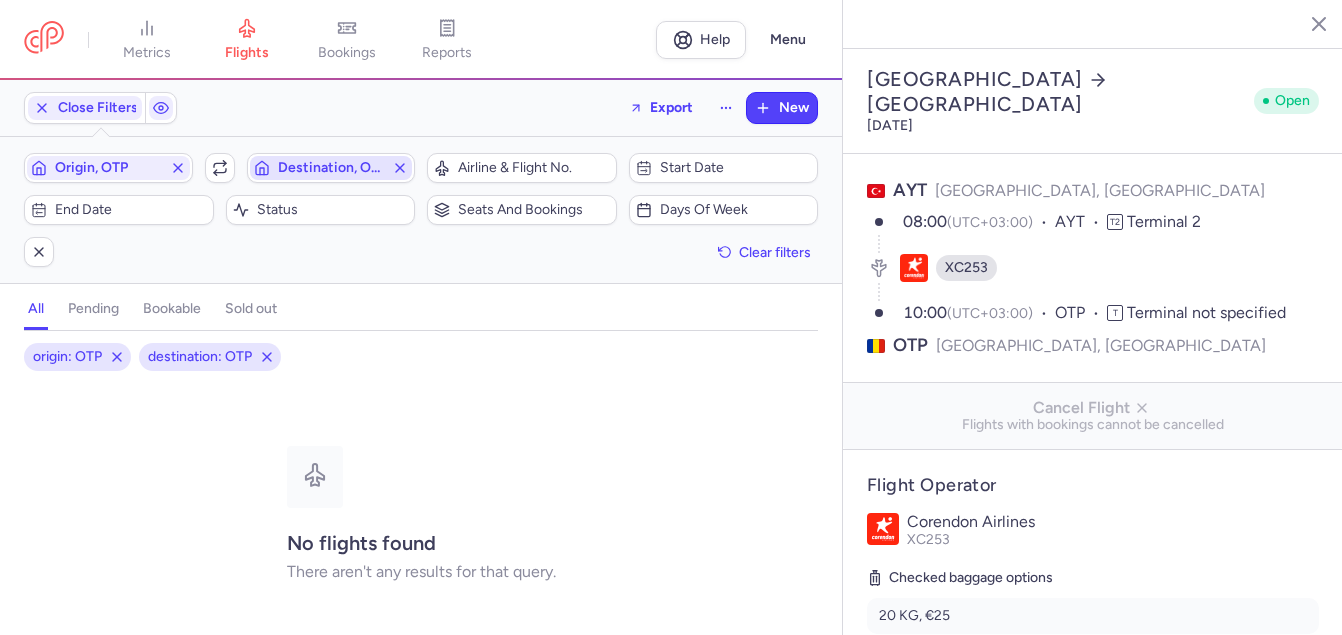 click 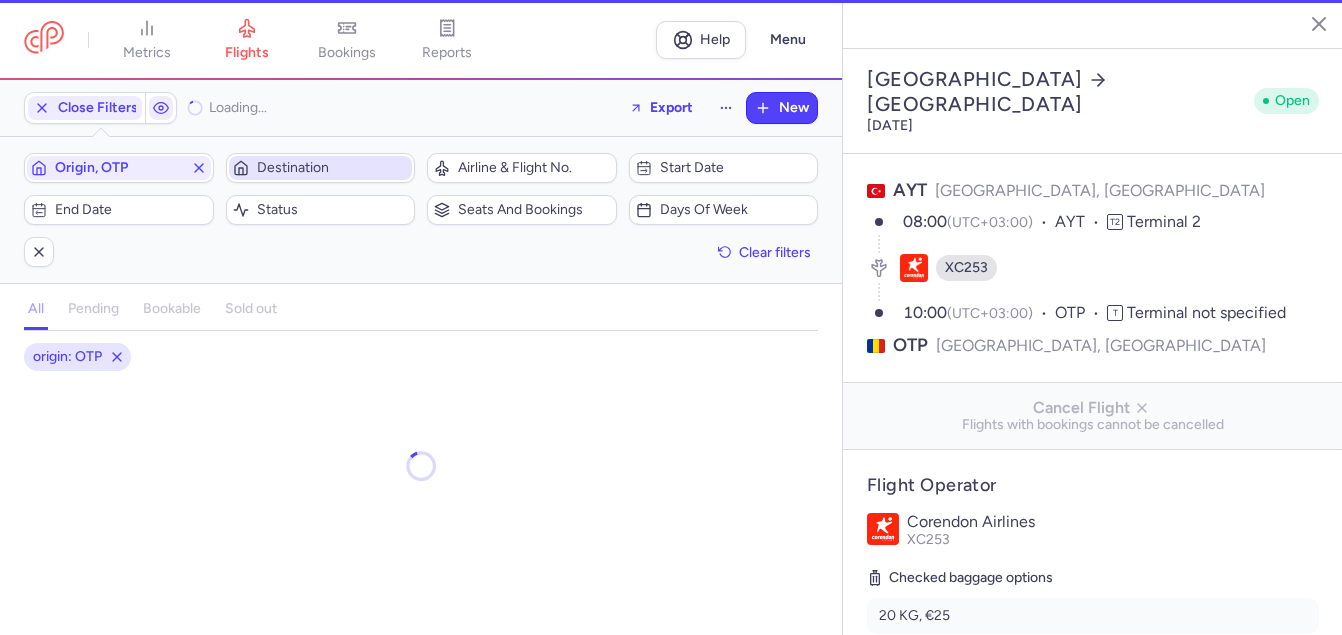 click on "Destination" at bounding box center (333, 168) 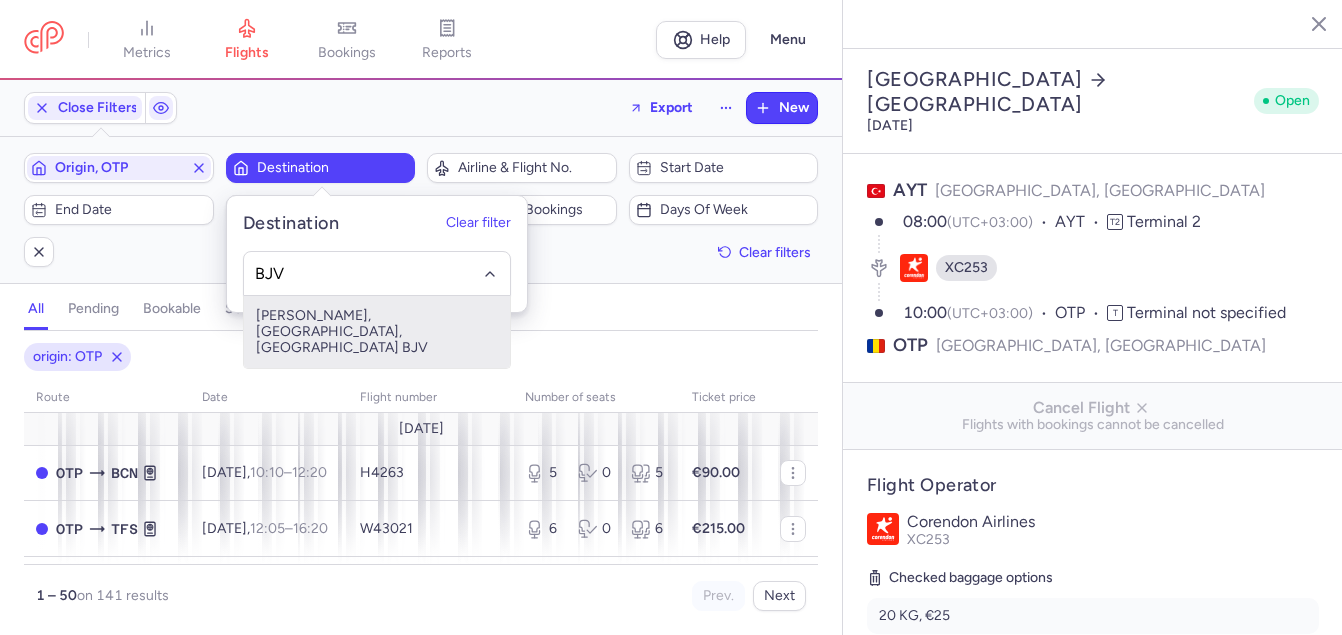 click on "[PERSON_NAME], [GEOGRAPHIC_DATA], [GEOGRAPHIC_DATA] BJV" at bounding box center (377, 332) 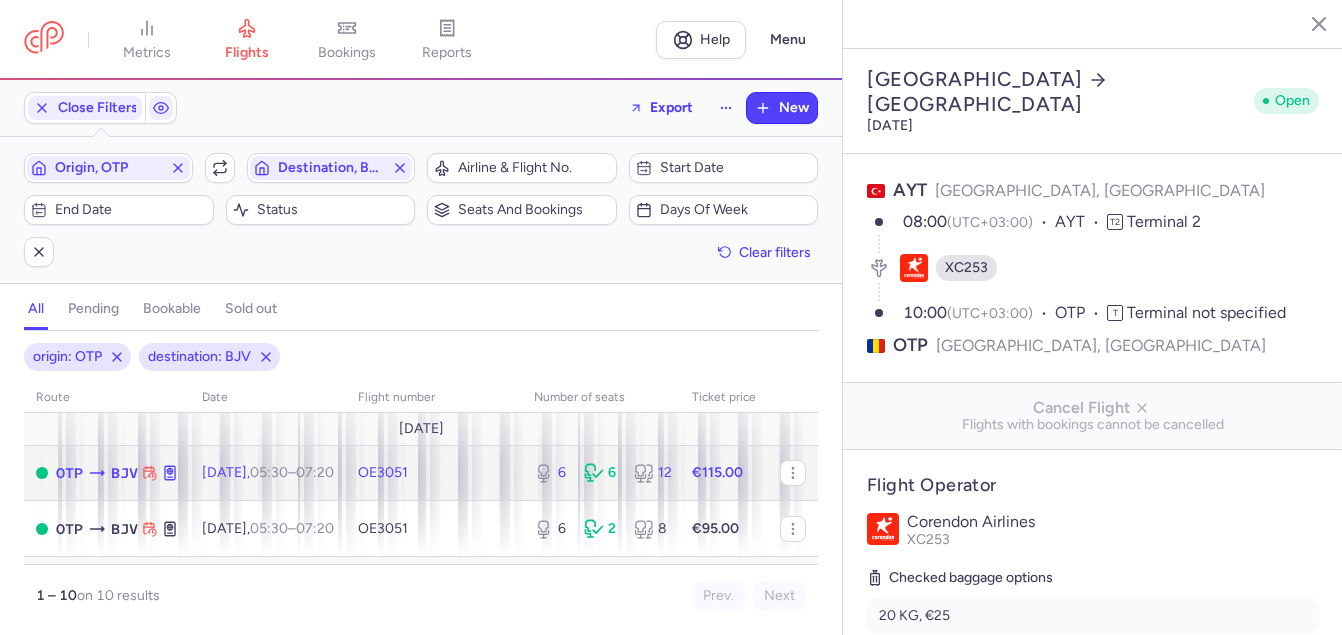 click on "OE3051" 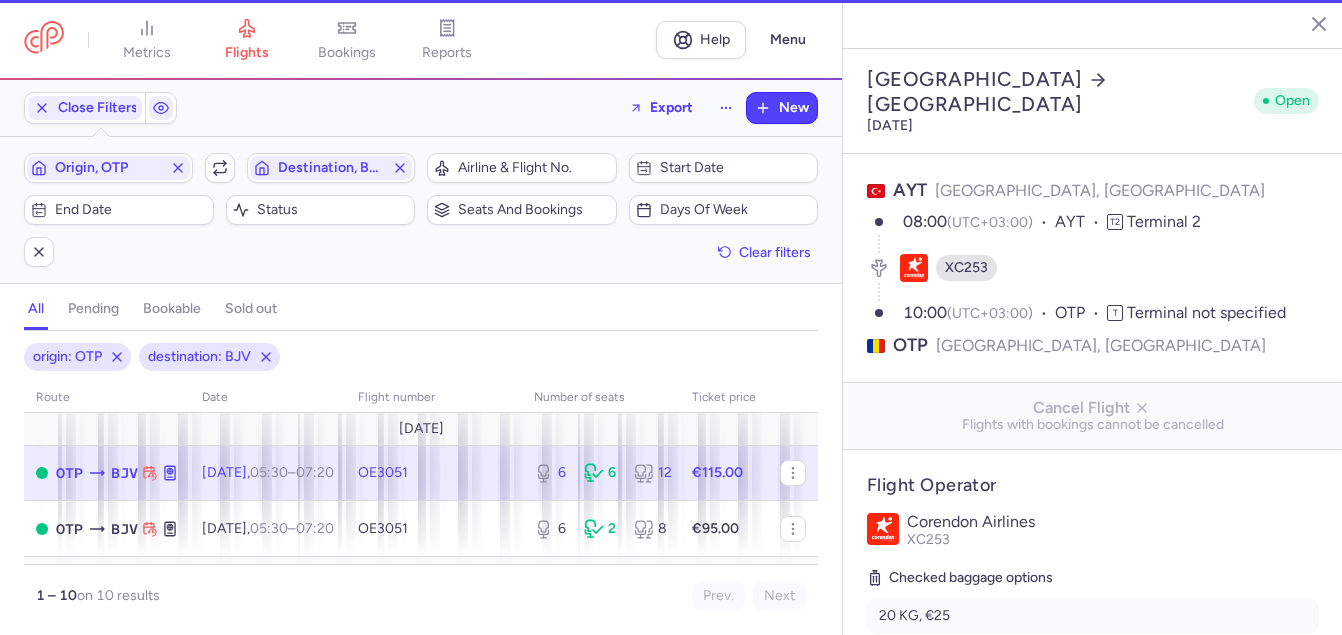 type on "6" 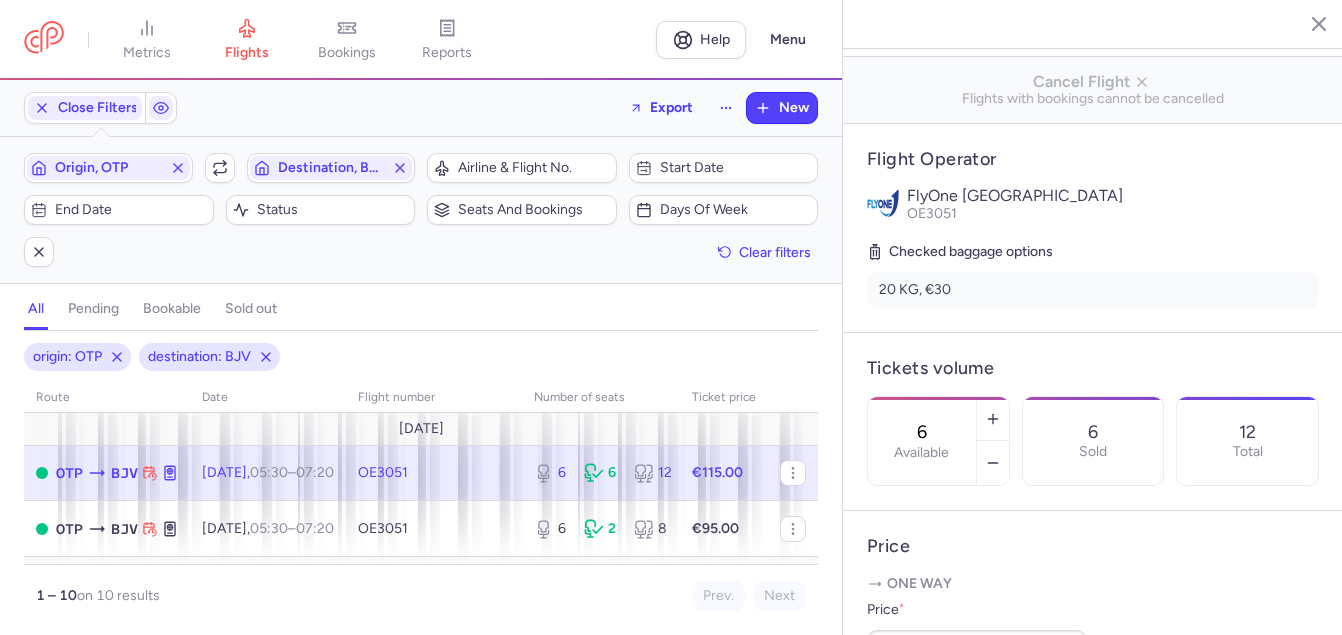 scroll, scrollTop: 500, scrollLeft: 0, axis: vertical 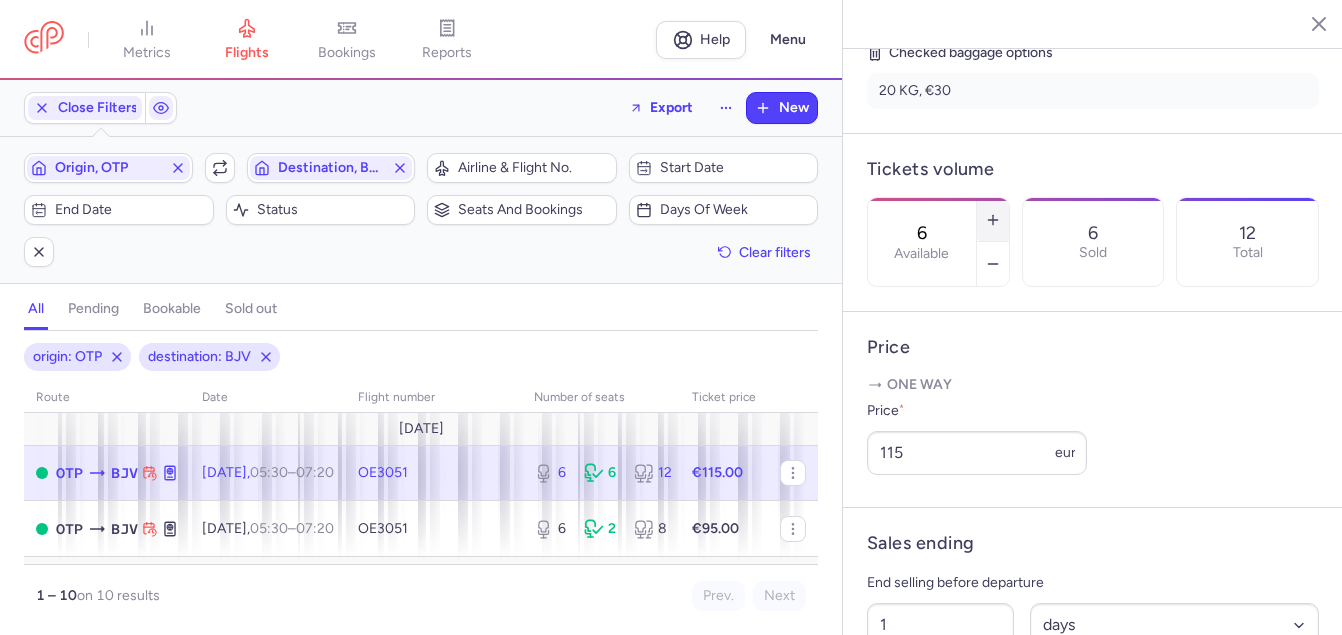 click 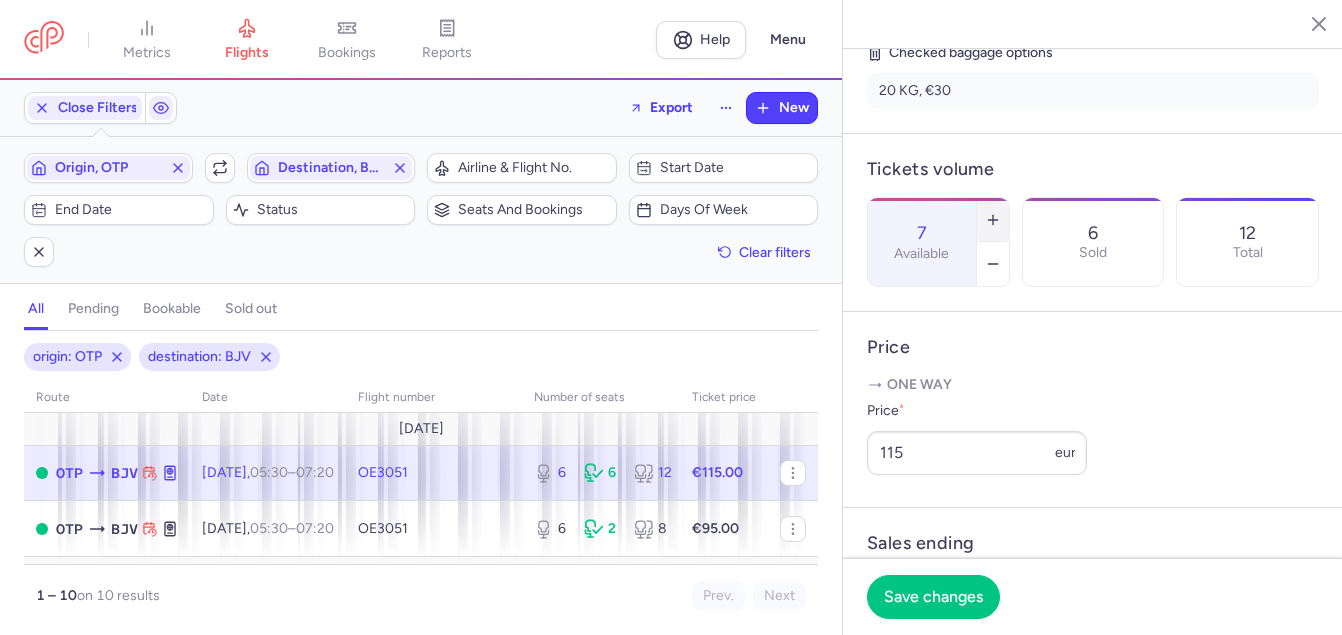click 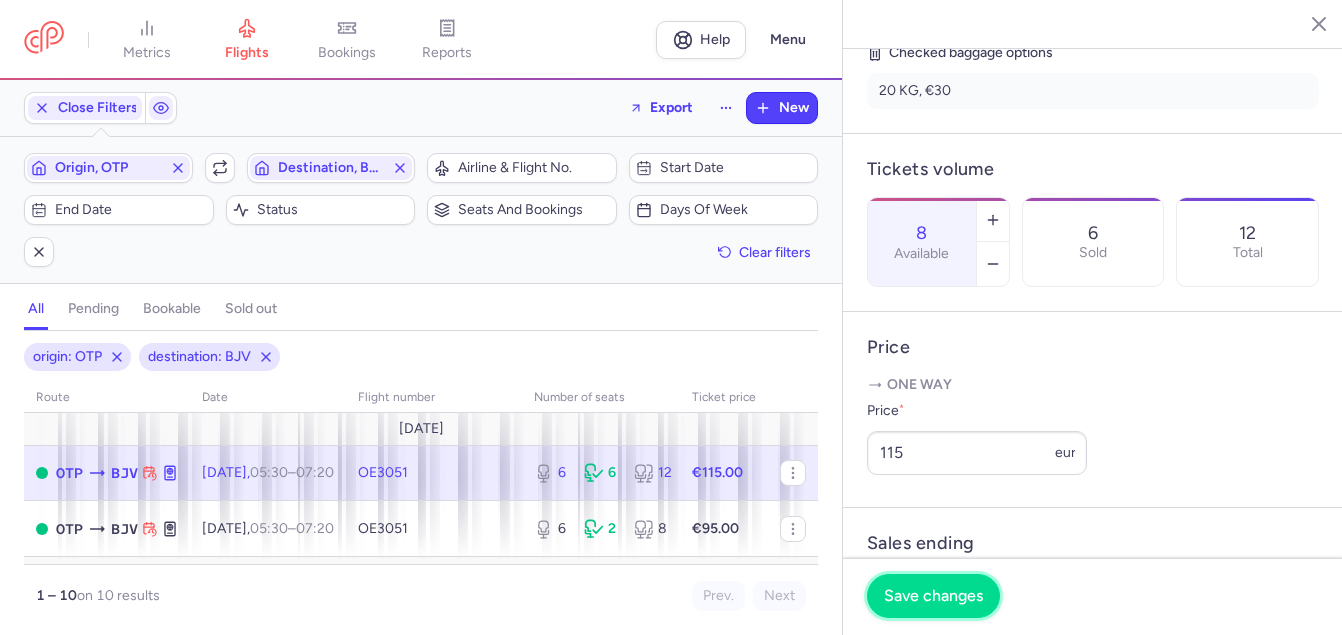 click on "Save changes" at bounding box center [933, 596] 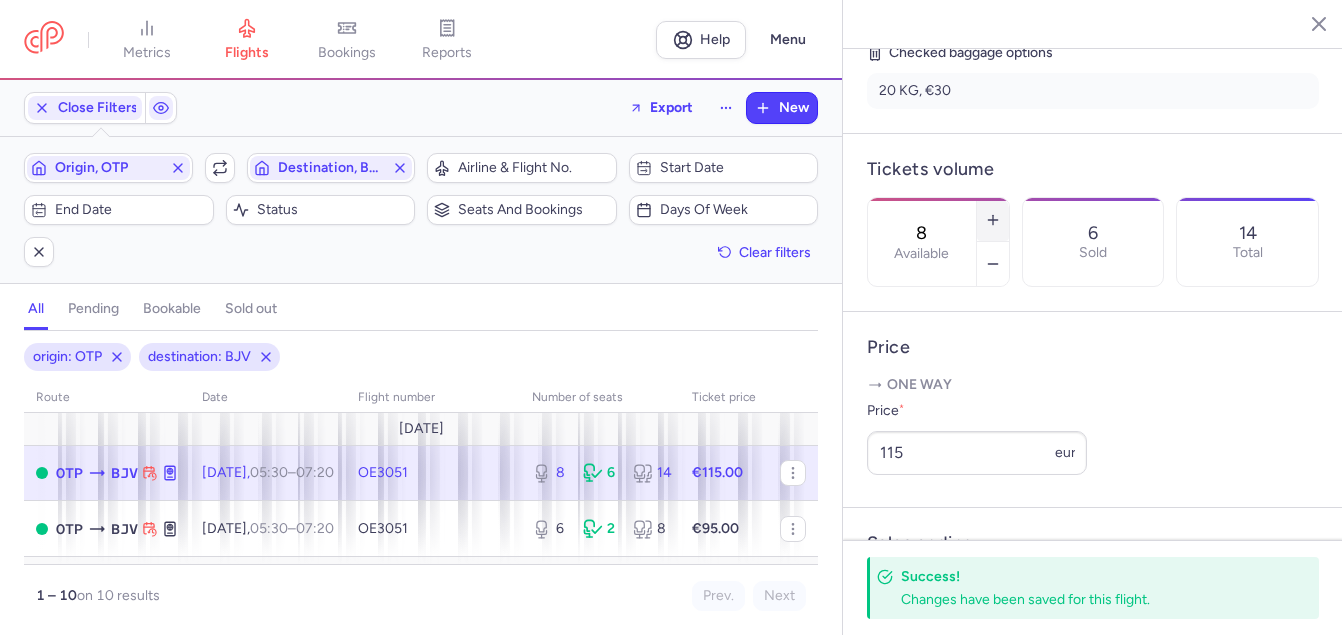 click 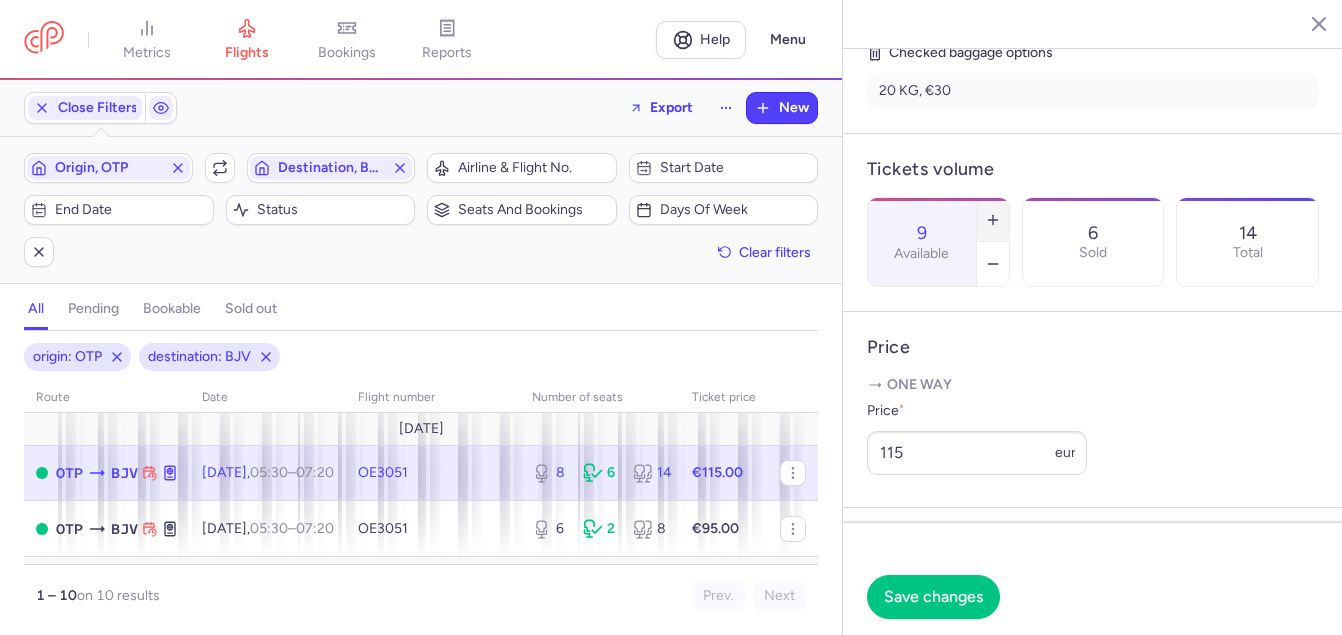 click 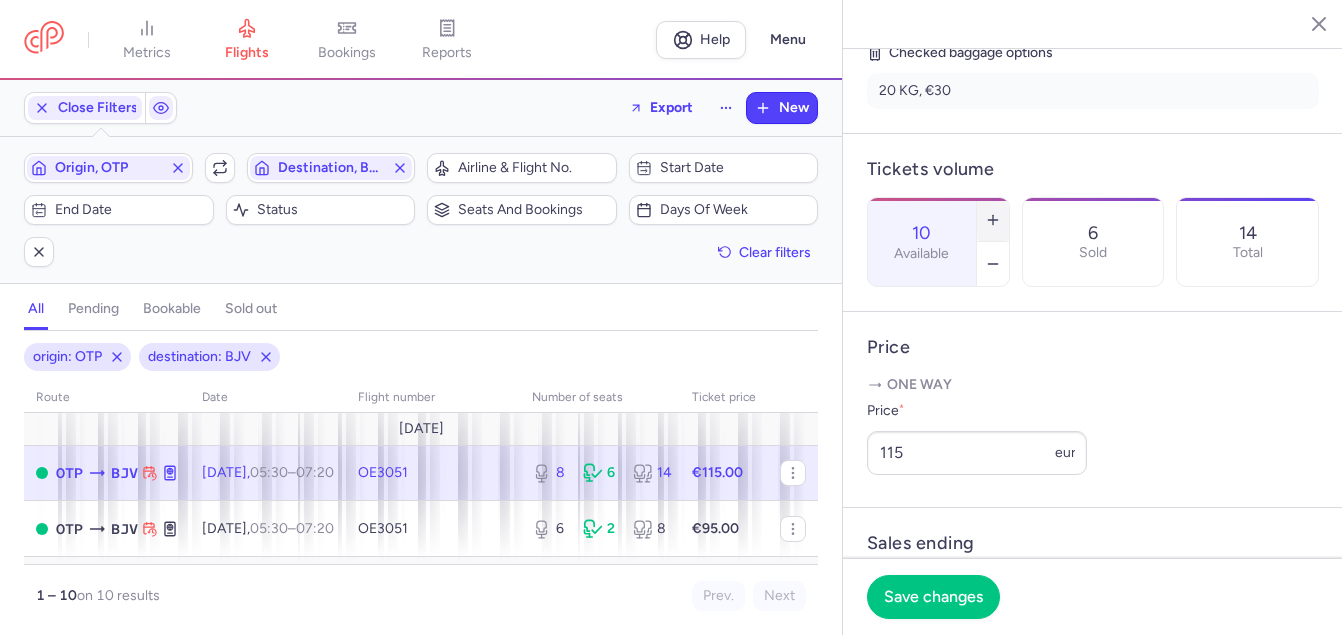 click 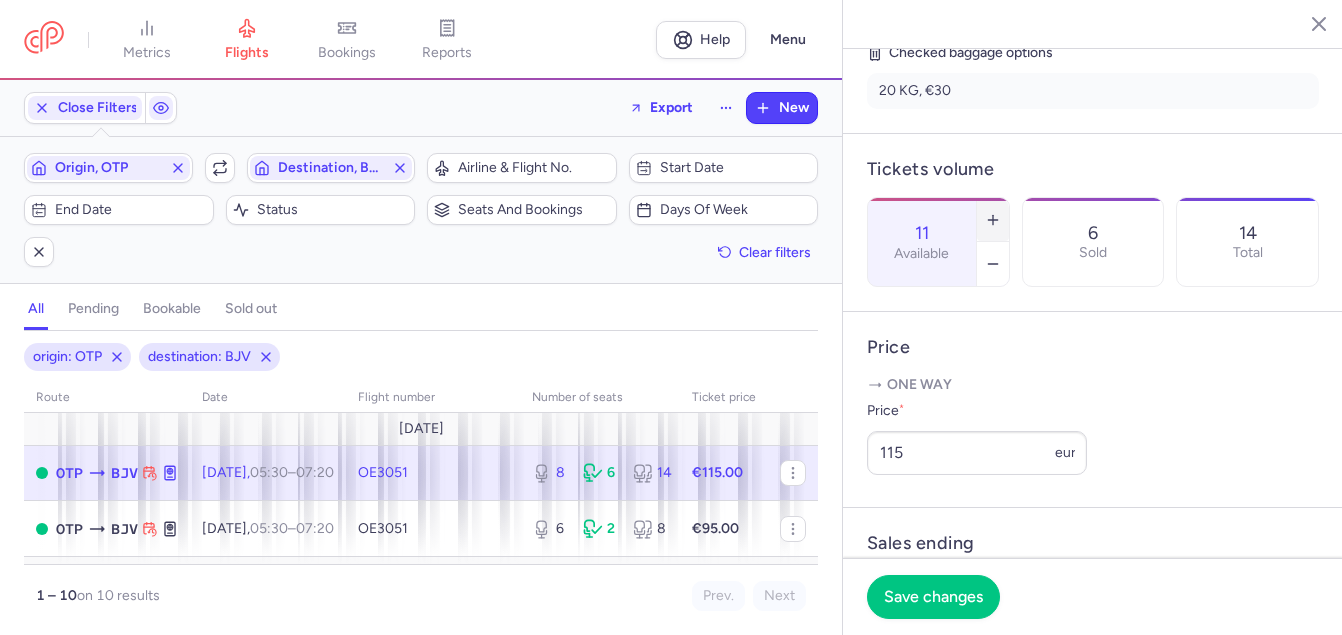 click 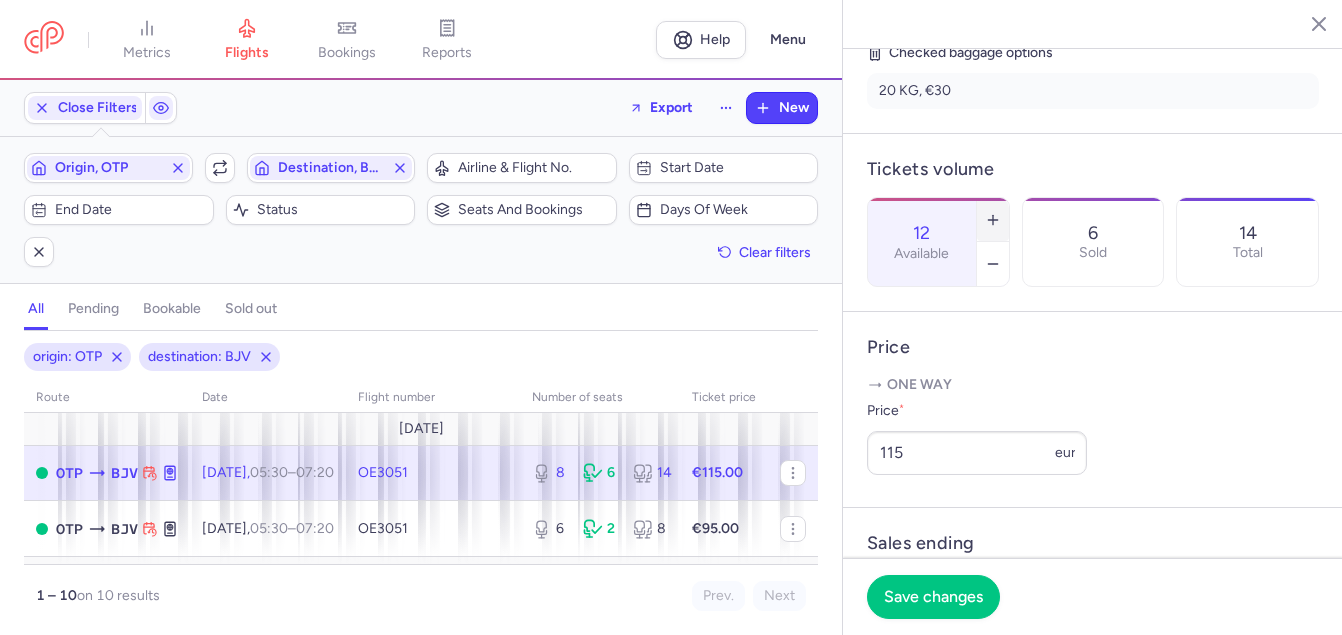 click 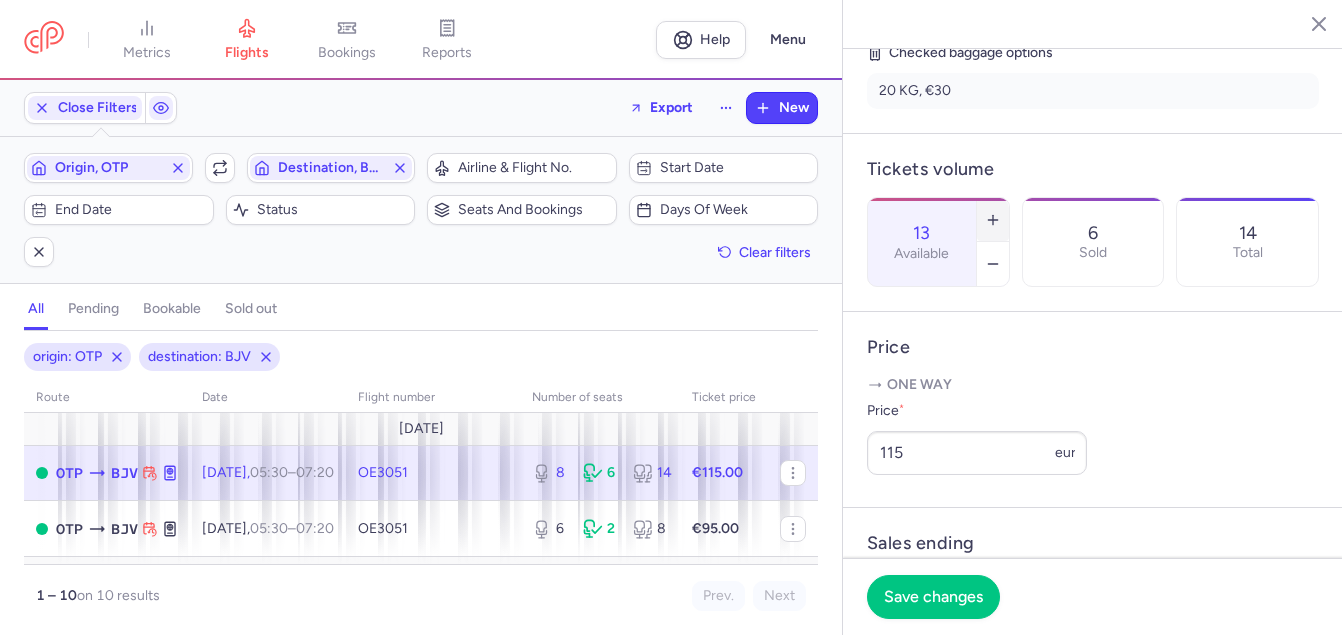 click 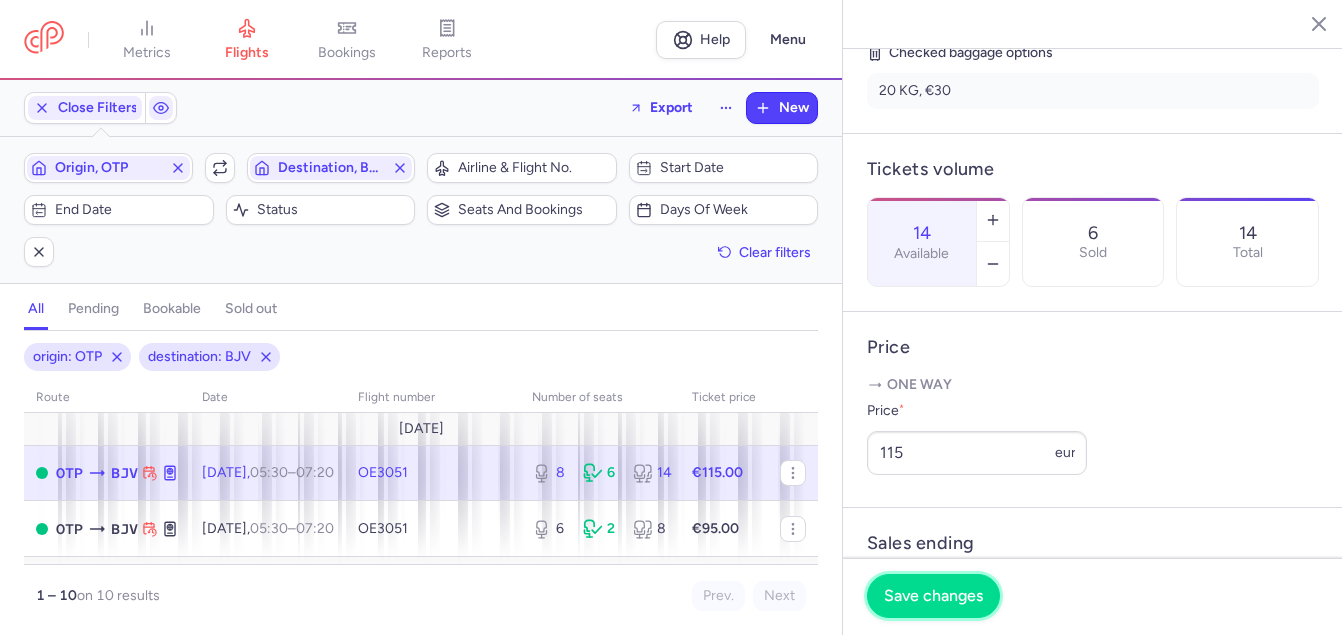 click on "Save changes" at bounding box center (933, 596) 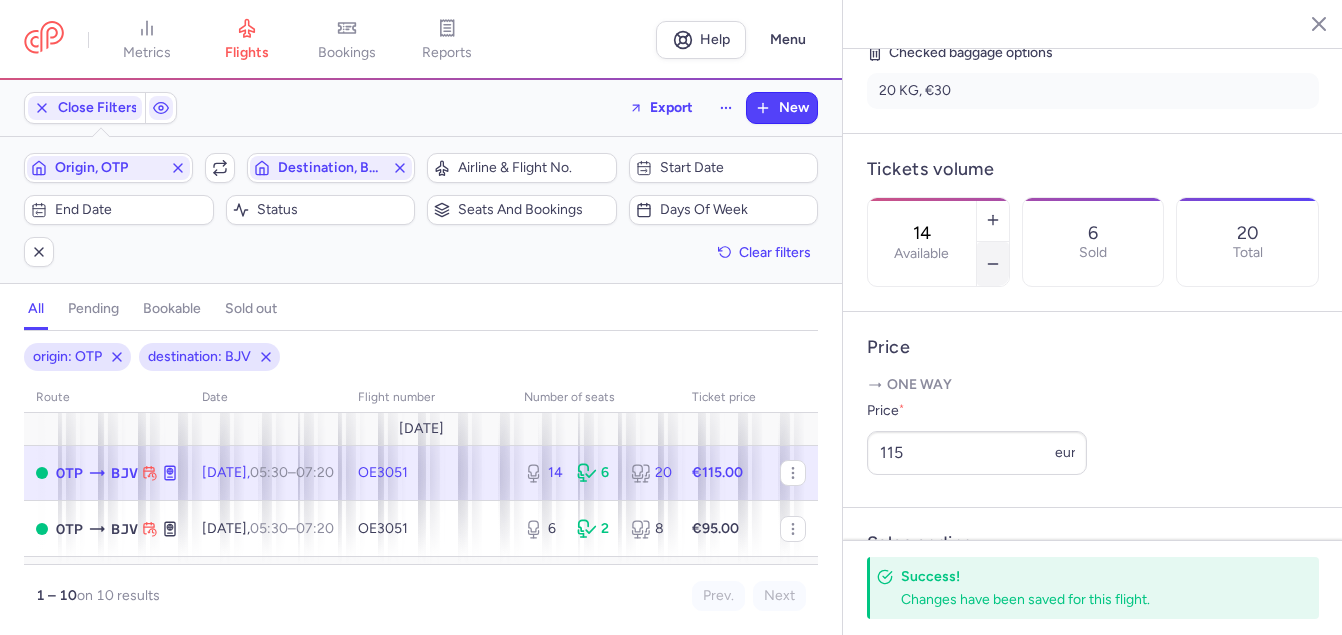 click 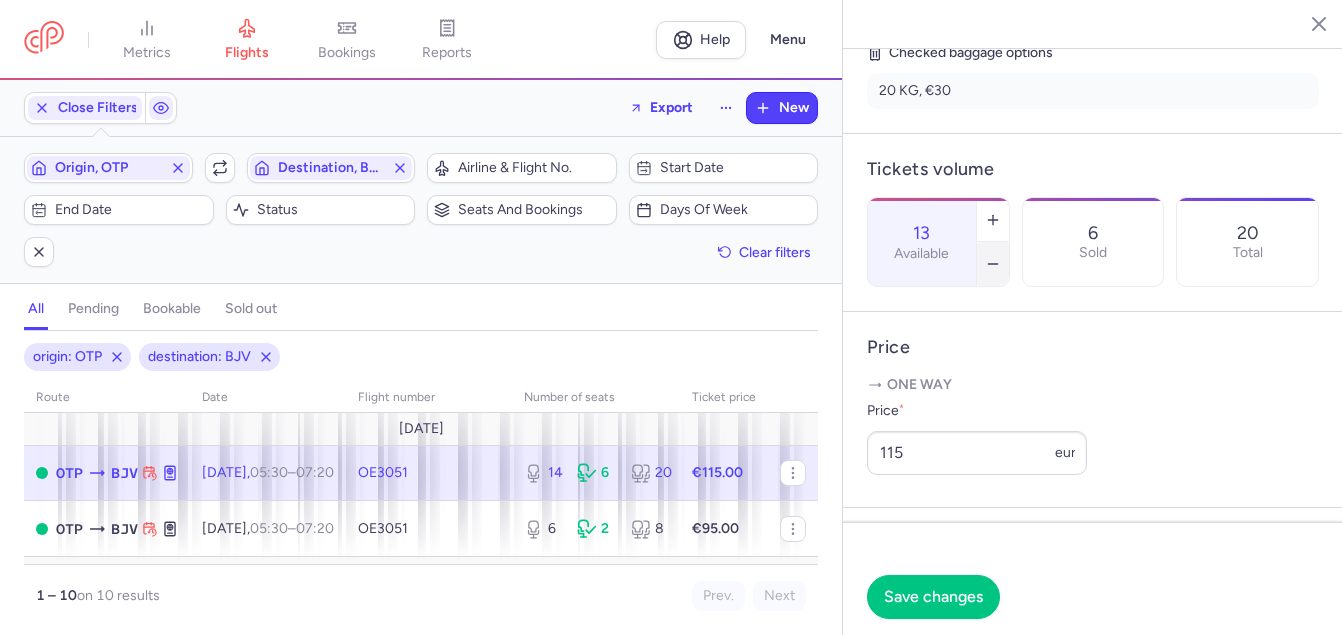 click 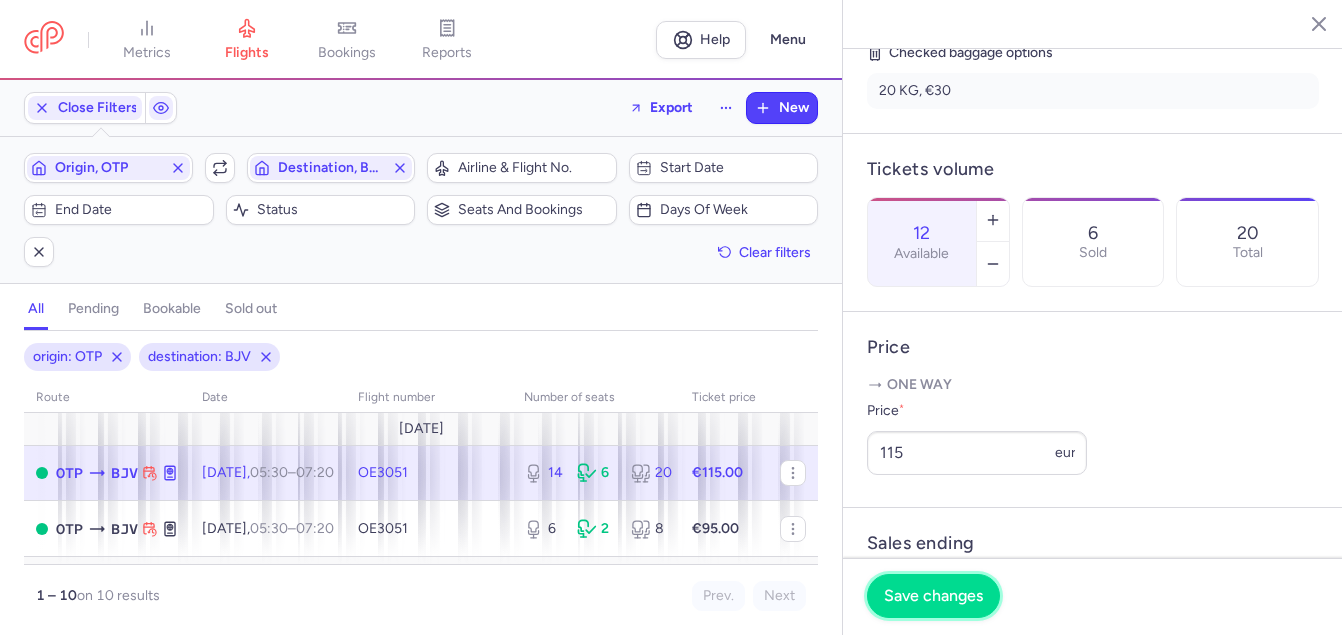 click on "Save changes" at bounding box center [933, 596] 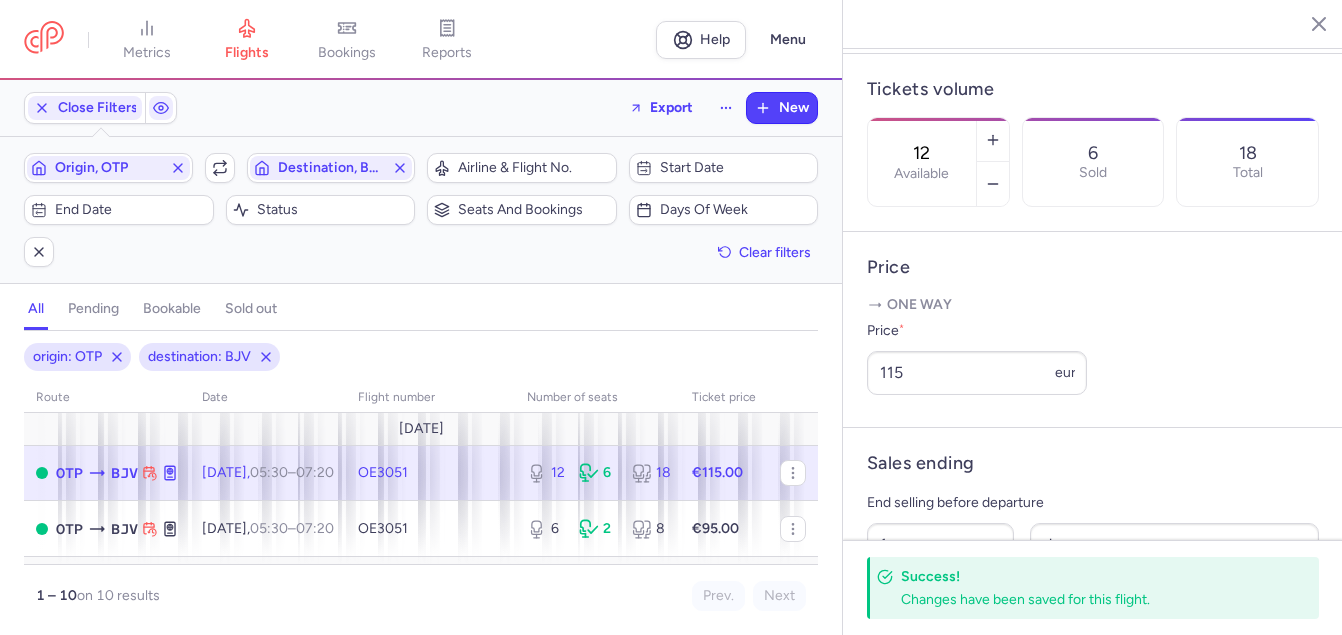 scroll, scrollTop: 700, scrollLeft: 0, axis: vertical 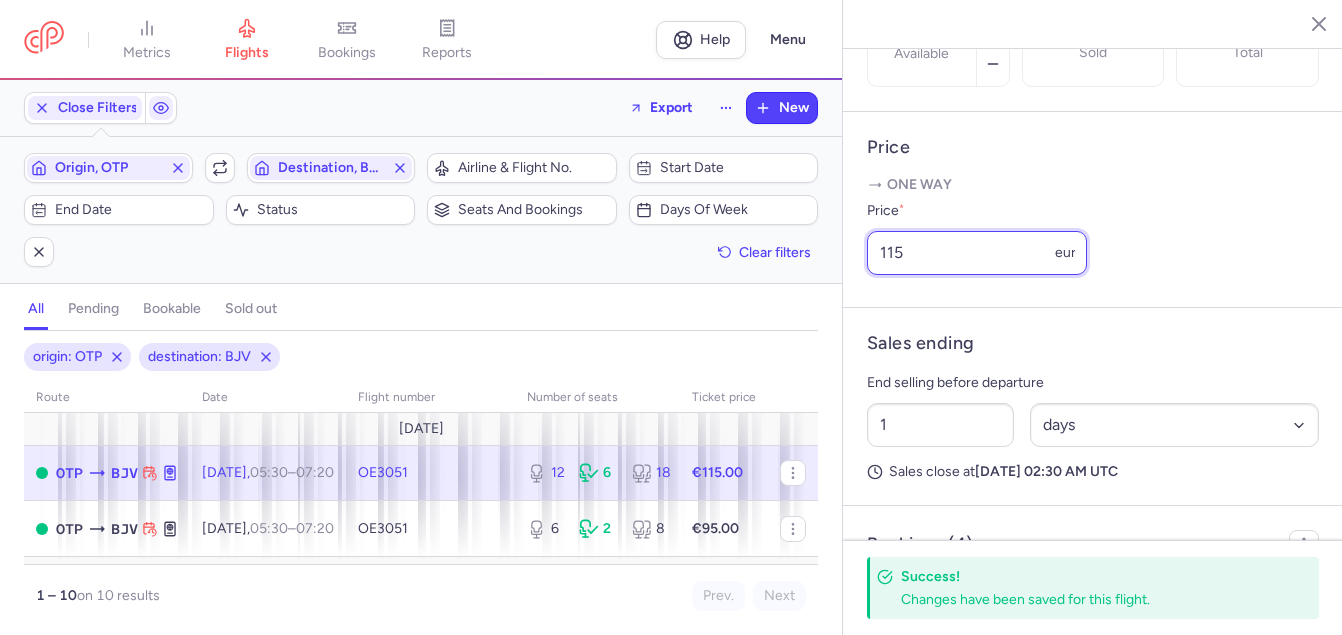 drag, startPoint x: 930, startPoint y: 306, endPoint x: 843, endPoint y: 303, distance: 87.05171 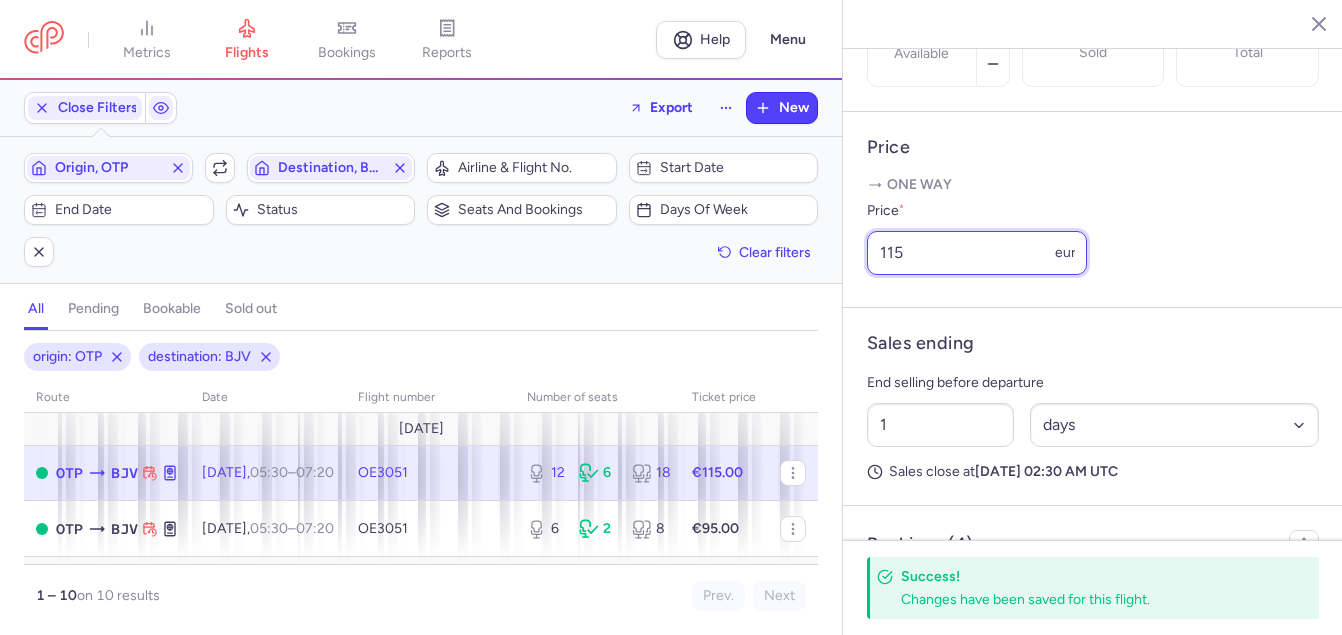 click on "Price  One way  Price  * 115 eur" at bounding box center [1093, 210] 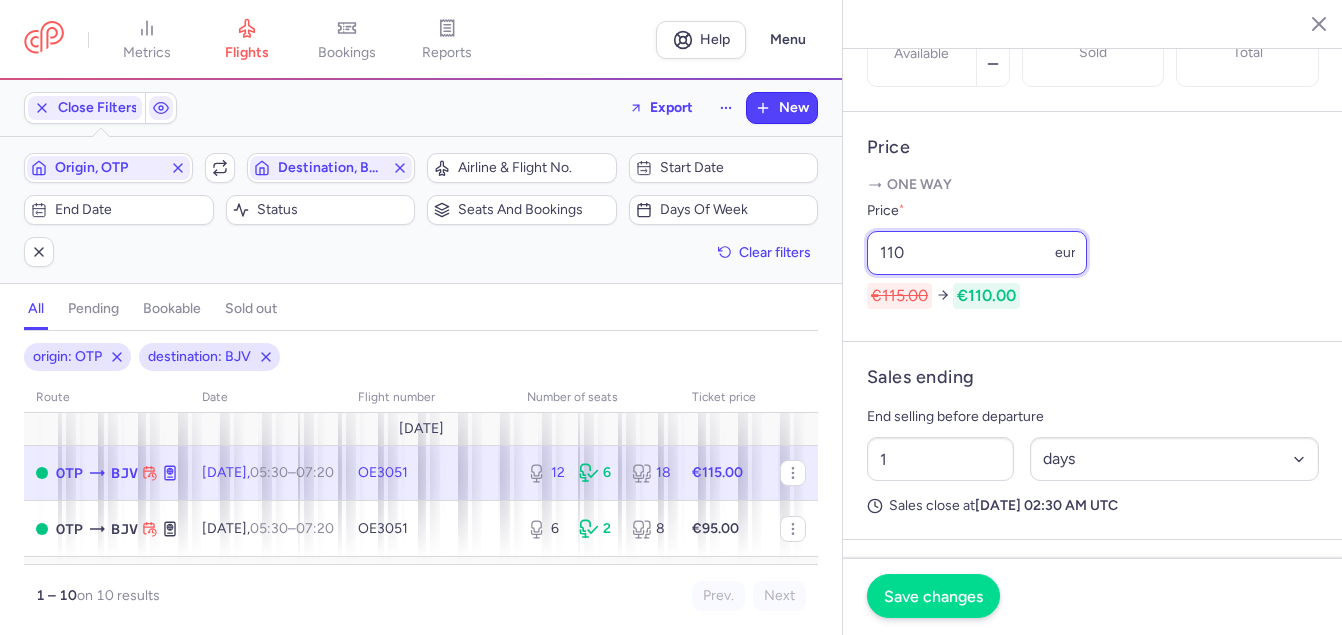type on "110" 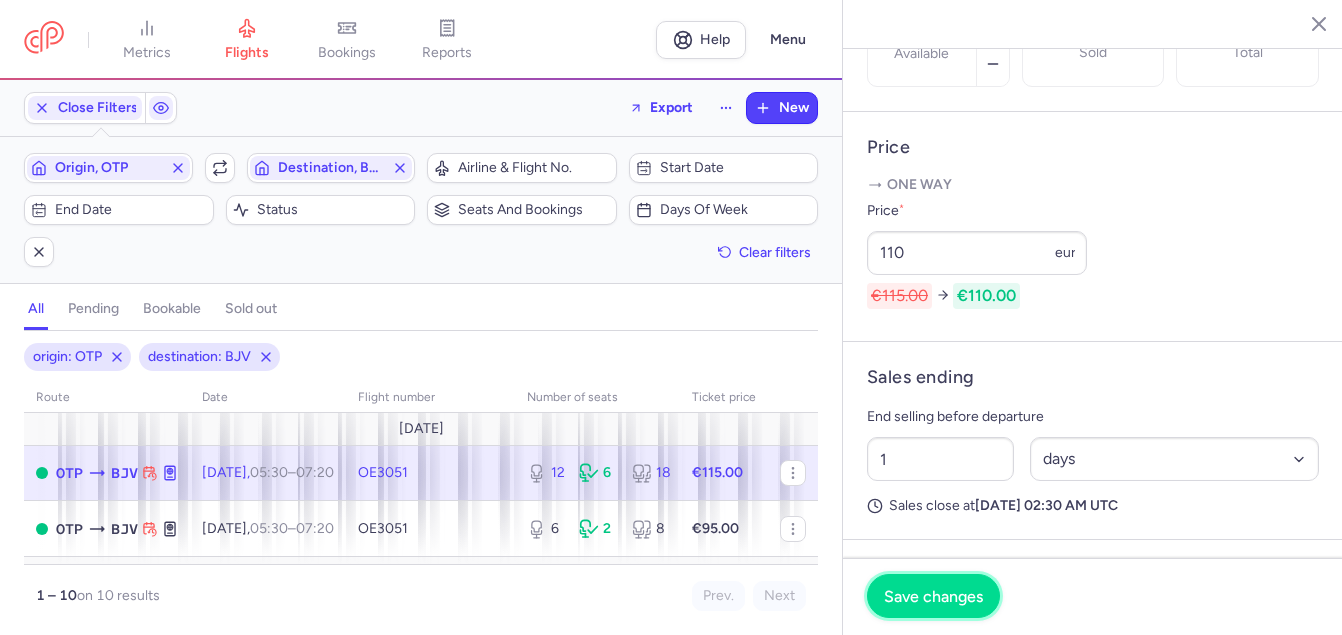 click on "Save changes" at bounding box center [933, 596] 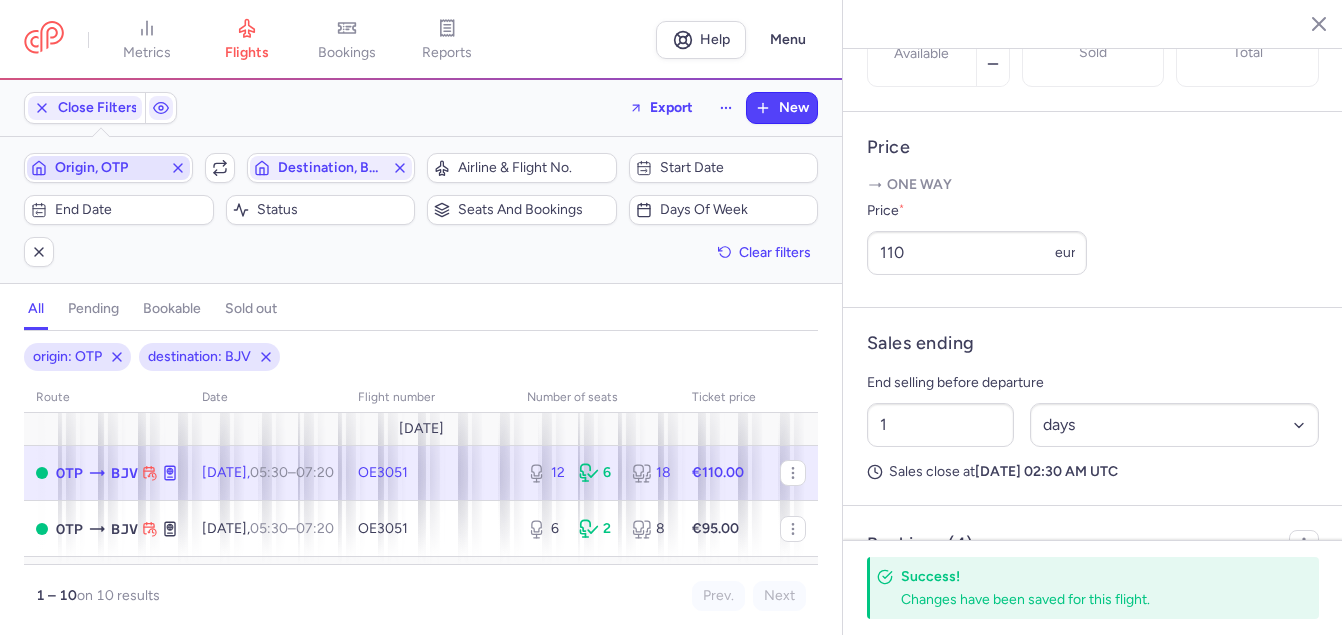 click 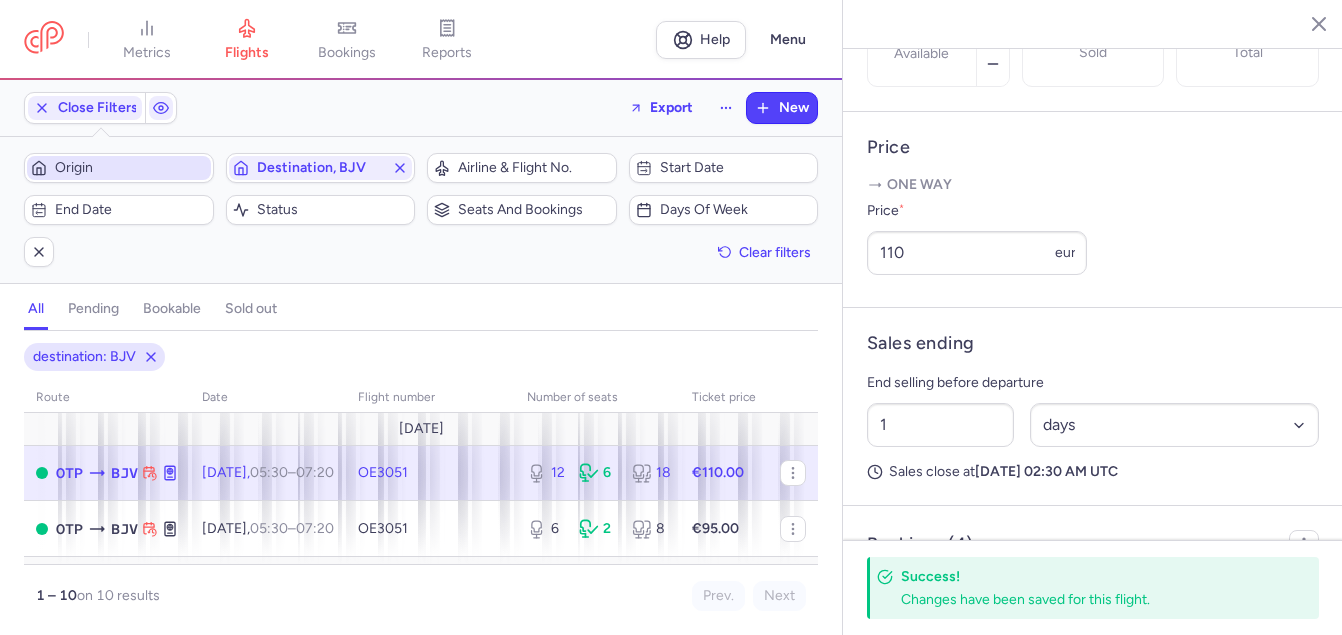 click on "Origin" at bounding box center (131, 168) 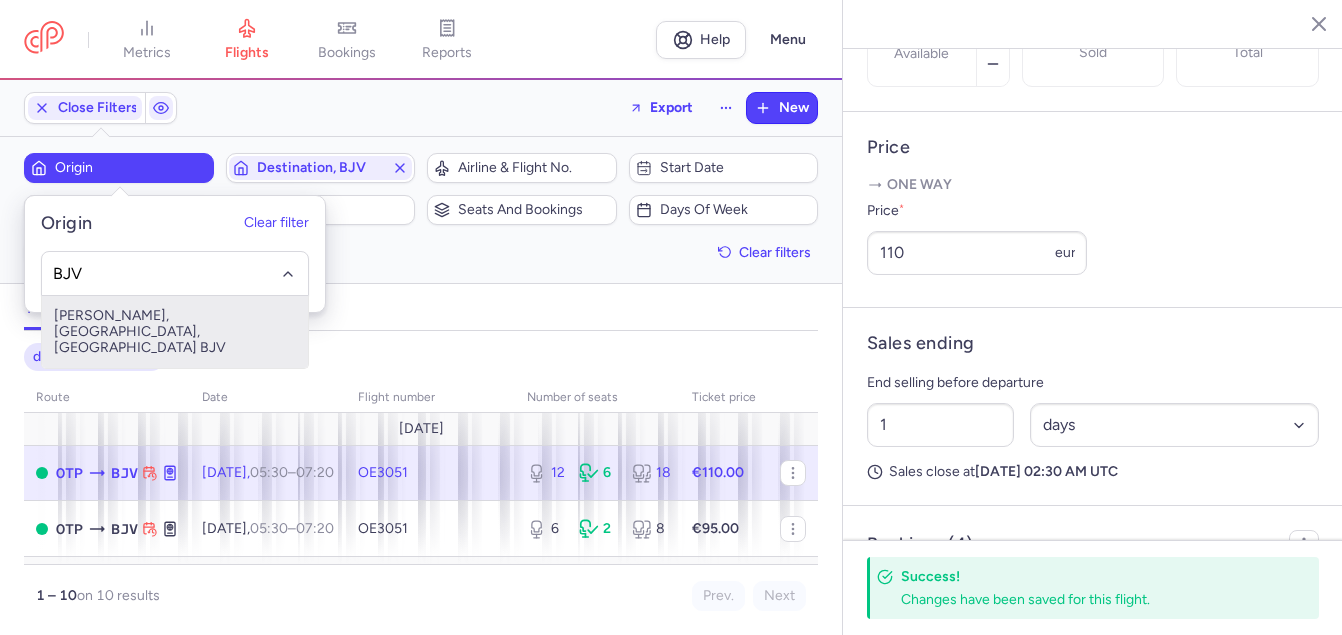 click on "[PERSON_NAME], [GEOGRAPHIC_DATA], [GEOGRAPHIC_DATA] BJV" at bounding box center [175, 332] 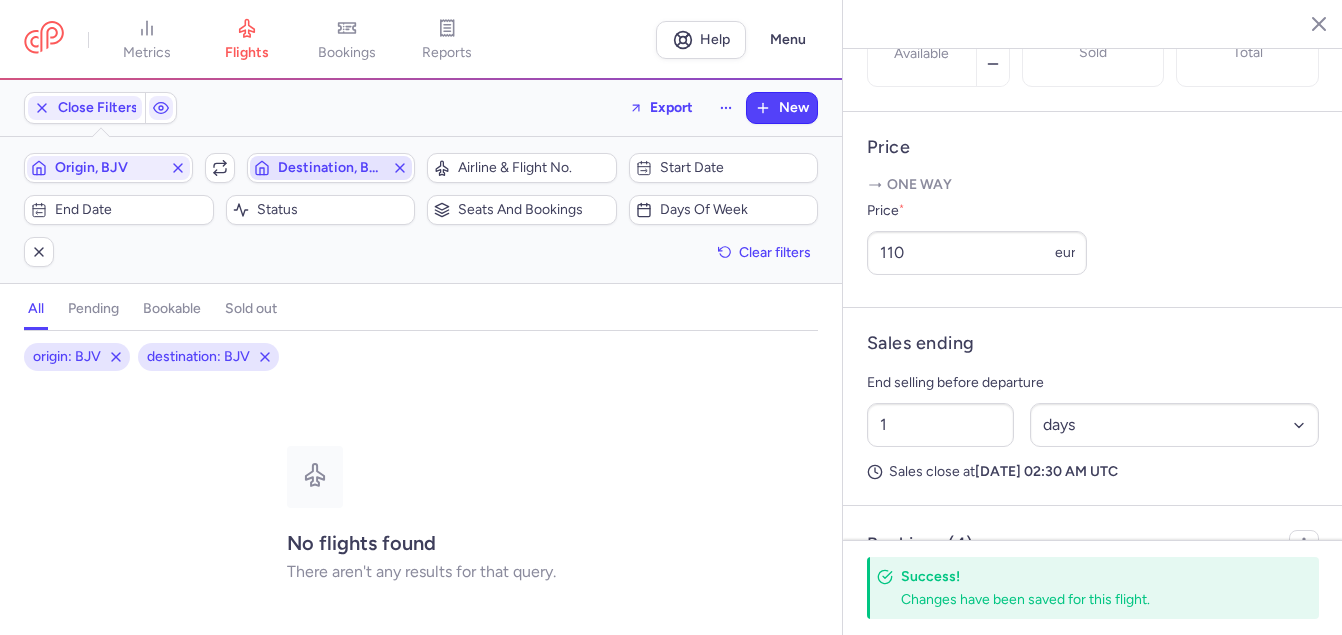 click 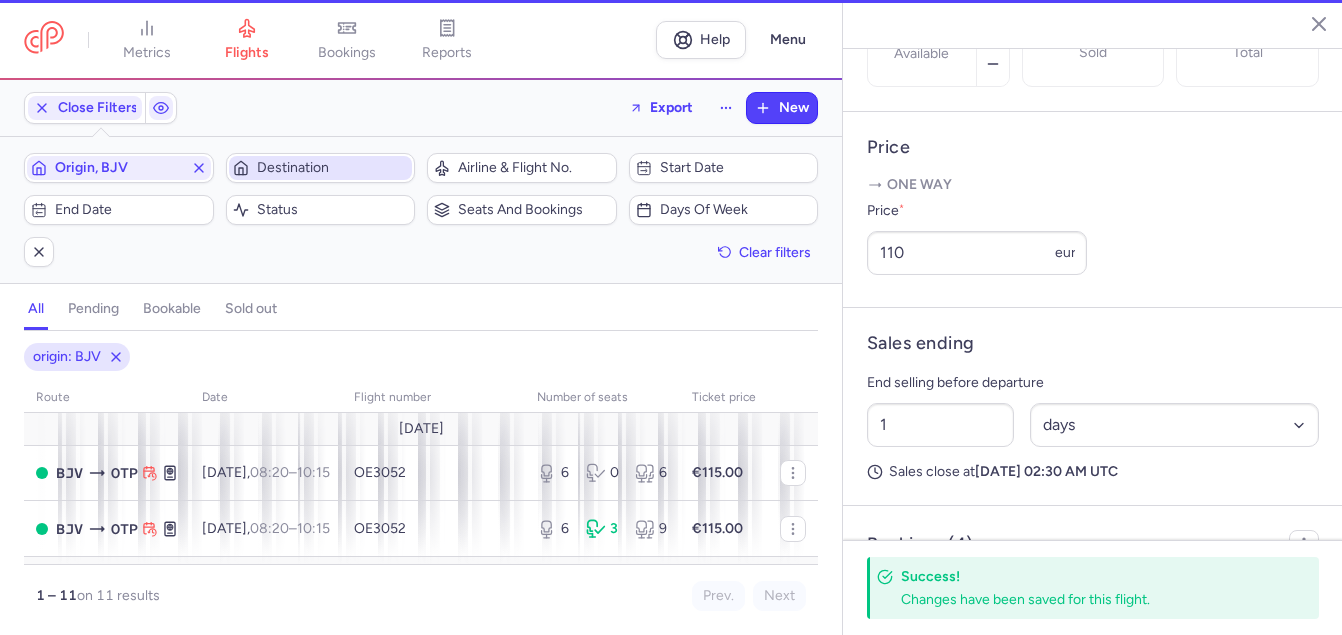 click on "Destination" at bounding box center [333, 168] 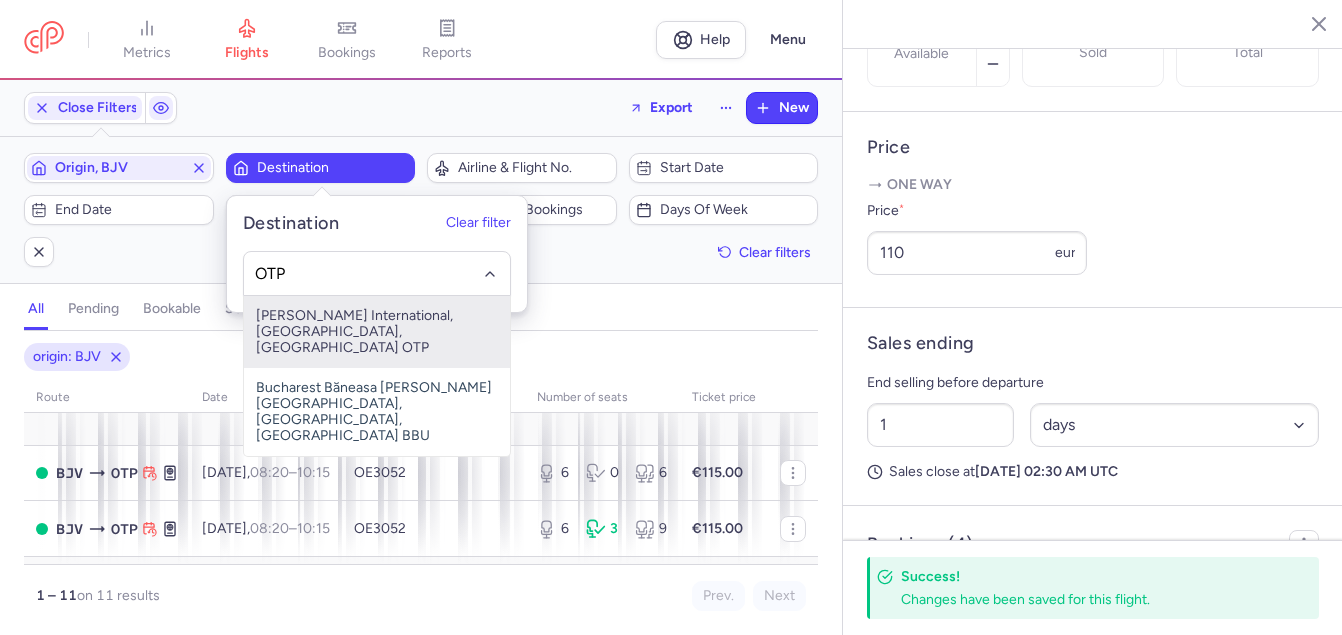 click on "[PERSON_NAME] International, [GEOGRAPHIC_DATA], [GEOGRAPHIC_DATA] OTP" at bounding box center [377, 332] 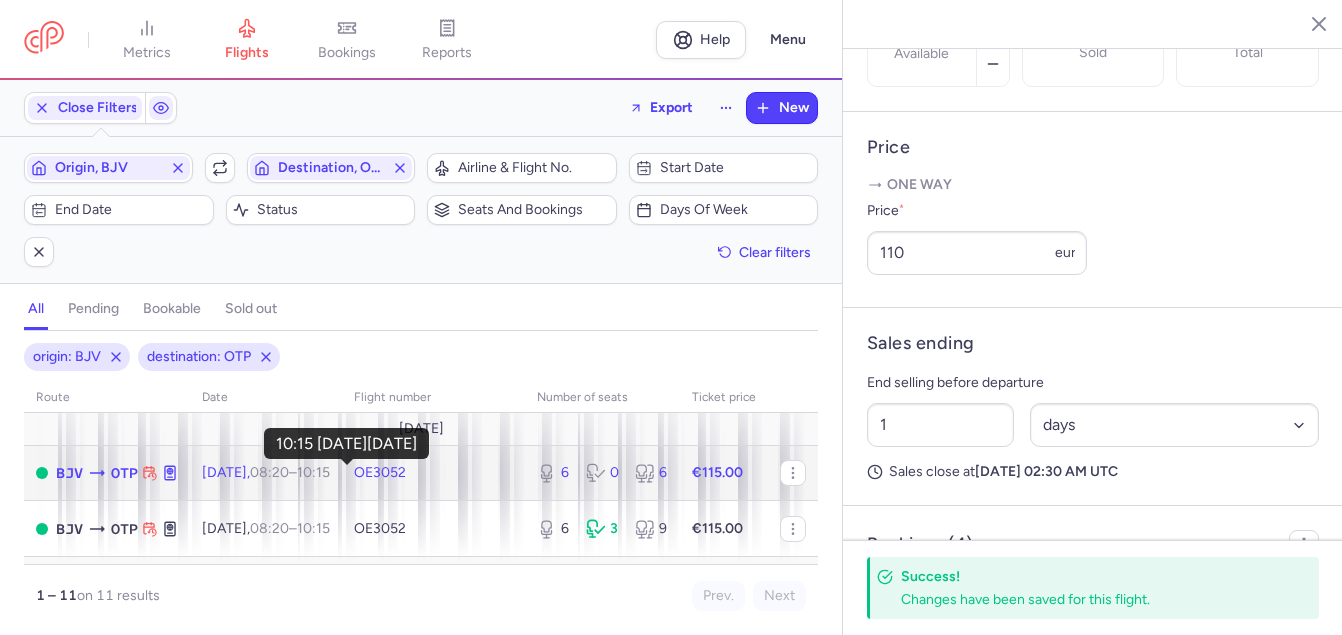 click on "10:15  +0" at bounding box center (313, 472) 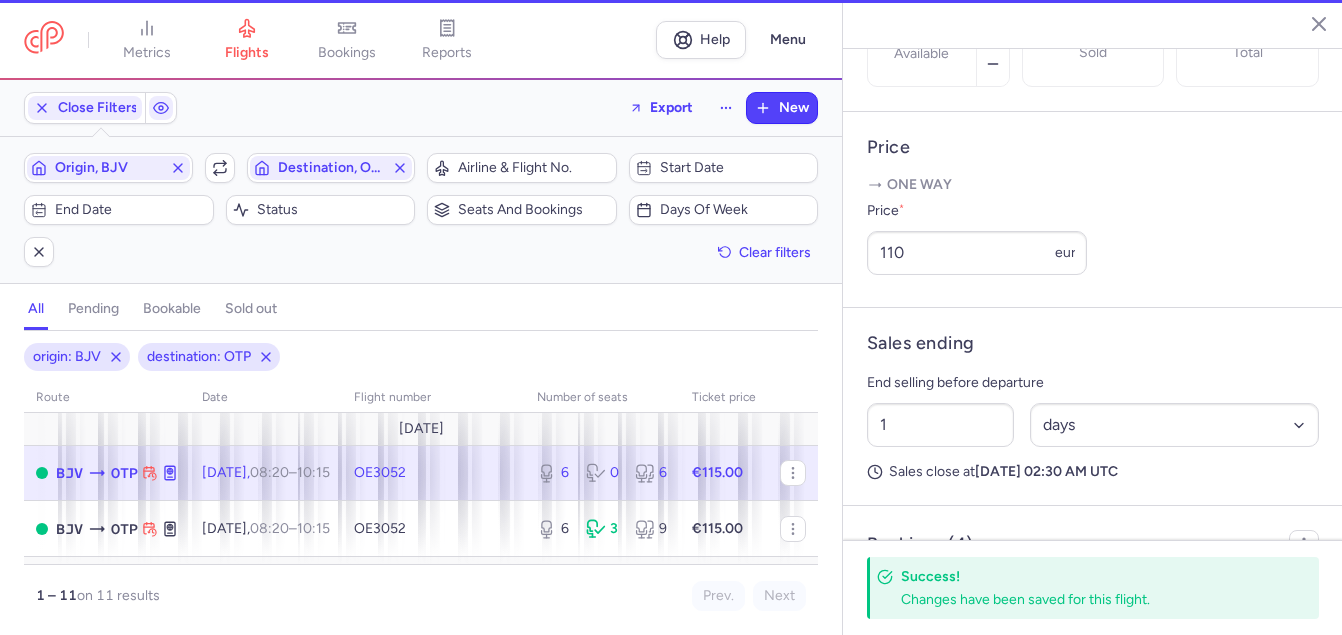 type on "6" 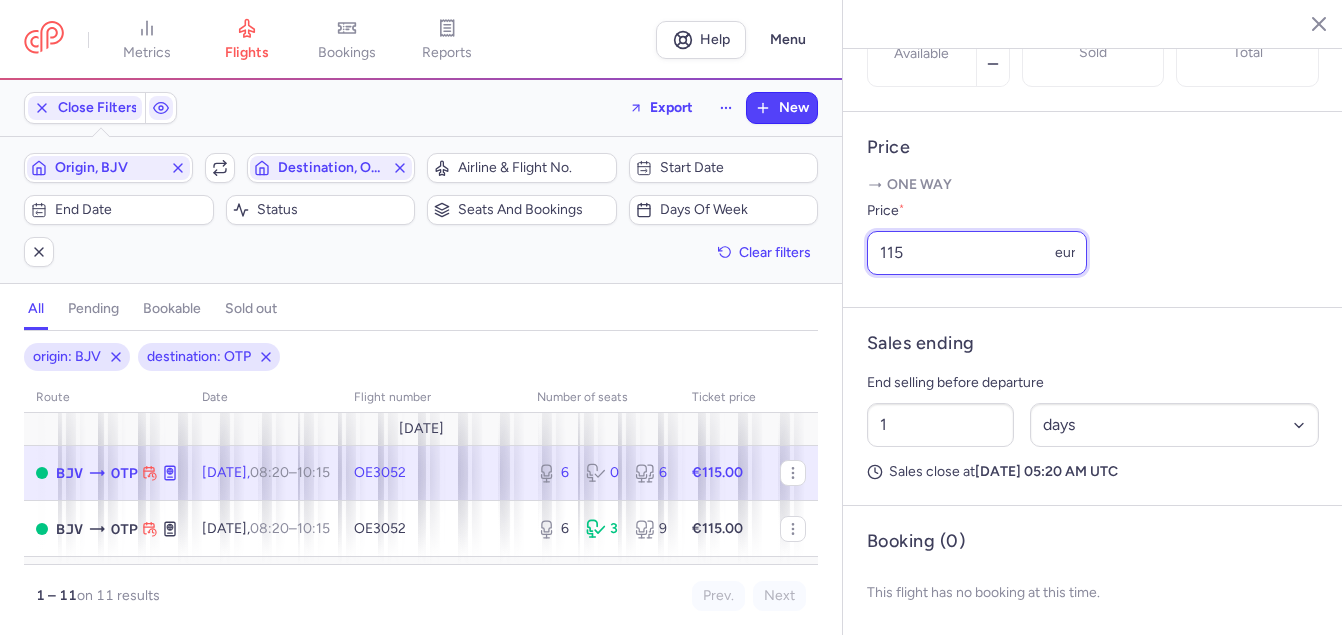 drag, startPoint x: 983, startPoint y: 316, endPoint x: 829, endPoint y: 307, distance: 154.26276 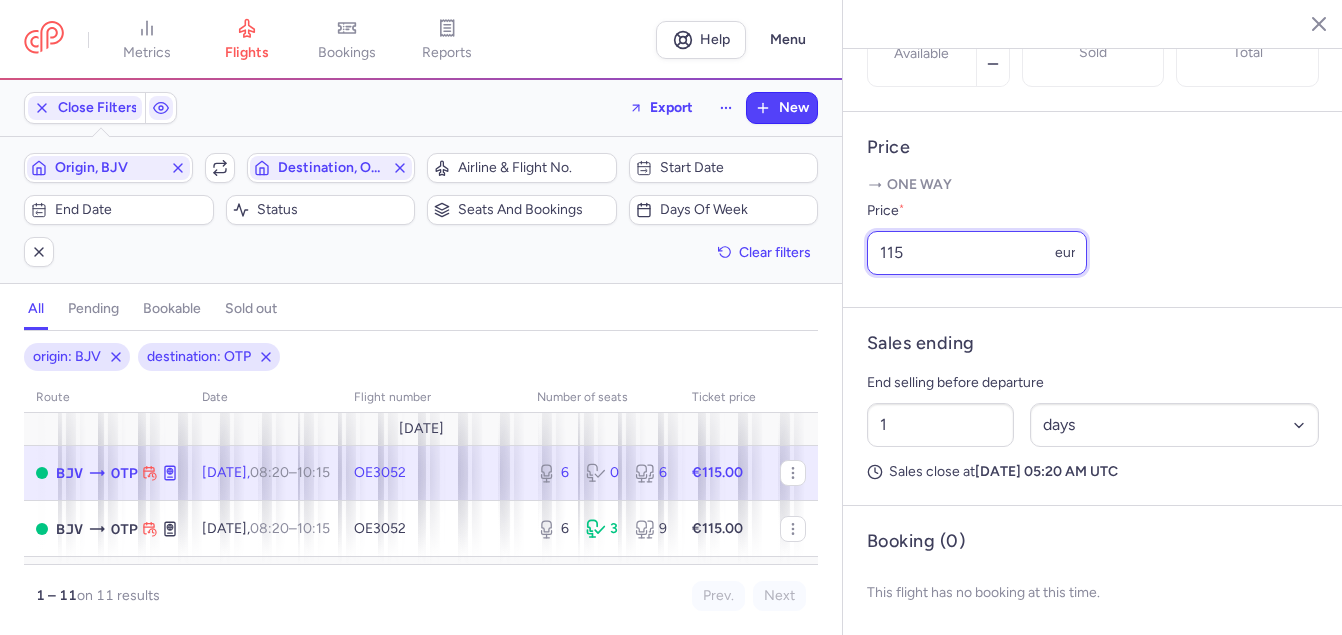 click on "metrics flights bookings reports  Help  Menu Close Filters  Export  New Filters (2) – 11 results  Origin, BJV  Include return  Destination, OTP  Airline & Flight No.  Start date  End date  Status  Seats and bookings  Days of week  Clear filters  all pending bookable sold out 2 origin: BJV destination: OTP route date Flight number number of seats Ticket price [DATE]  BJV  OTP [DATE]  08:20  –  10:15  +0  OE3052  6 0 6 €115.00  BJV  OTP [DATE]  08:20  –  10:15  +0  OE3052  6 3 9 €115.00 [DATE]  BJV  OTP [DATE]  08:20  –  10:15  +0  OE3052  6 0 6 €110.00  BJV  OTP [DATE]  08:20  –  10:15  +0  OE3052  0 0 0 €140.00  BJV  OTP [DATE]  08:20  –  10:15  +0  OE3052  0 0 0 €120.00  BJV  OTP [DATE]  08:20  –  10:15  +0  OE3052  0 0 0 €140.00 [DATE]  BJV  OTP [DATE]  08:20  –  10:15  +0  OE3052  0 0 0 €155.00  BJV  OTP [DATE]  08:20  –  10:15  +0  OE3052  0 0 0 €120.00  BJV  OTP [DATE]  08:20  –  10:15  +0  OE3052  0 0 0  BJV" 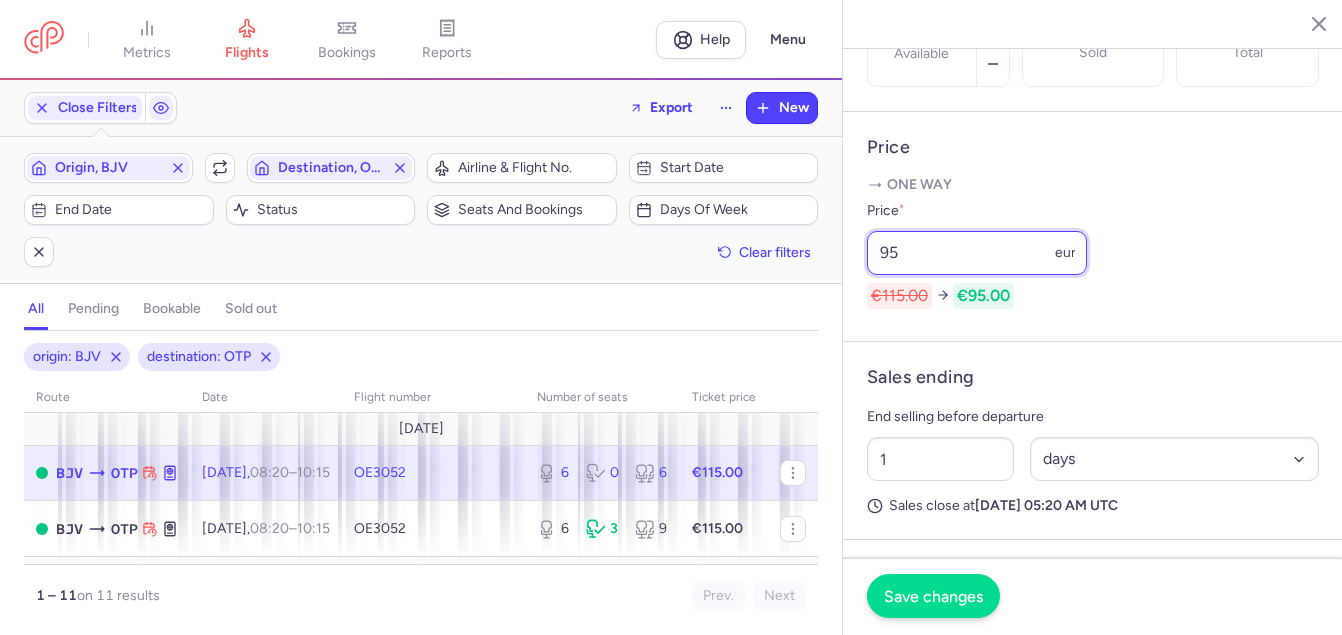 type on "95" 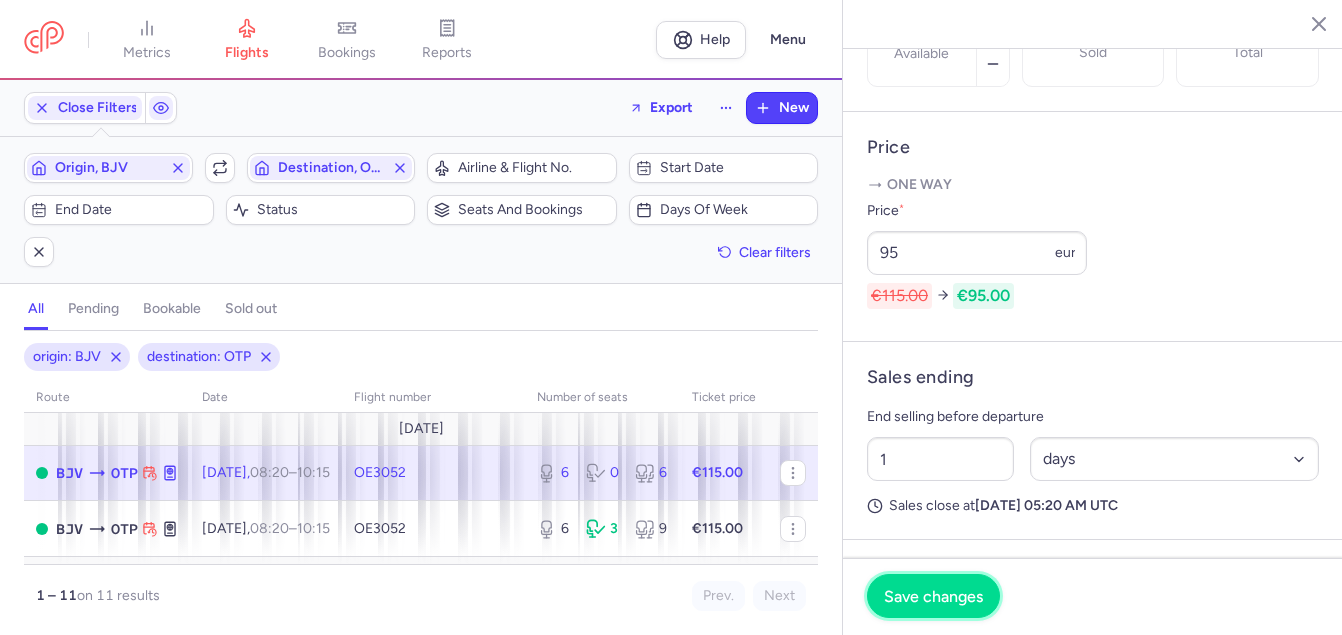 click on "Save changes" at bounding box center [933, 596] 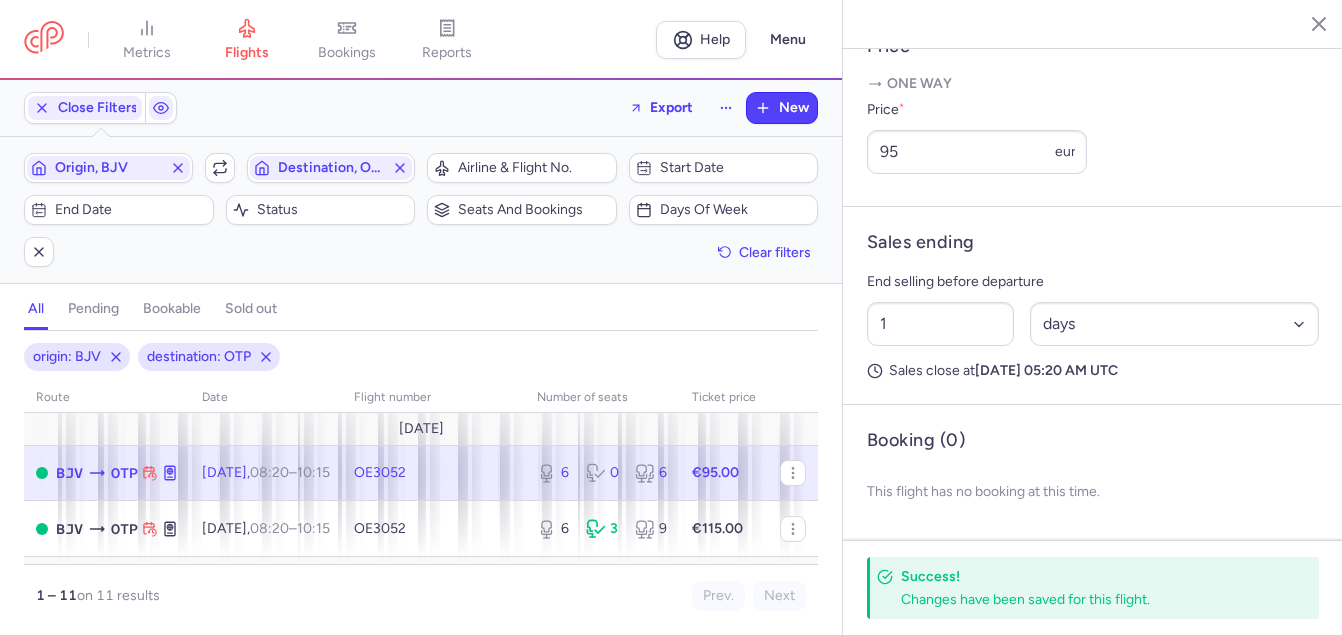 scroll, scrollTop: 838, scrollLeft: 0, axis: vertical 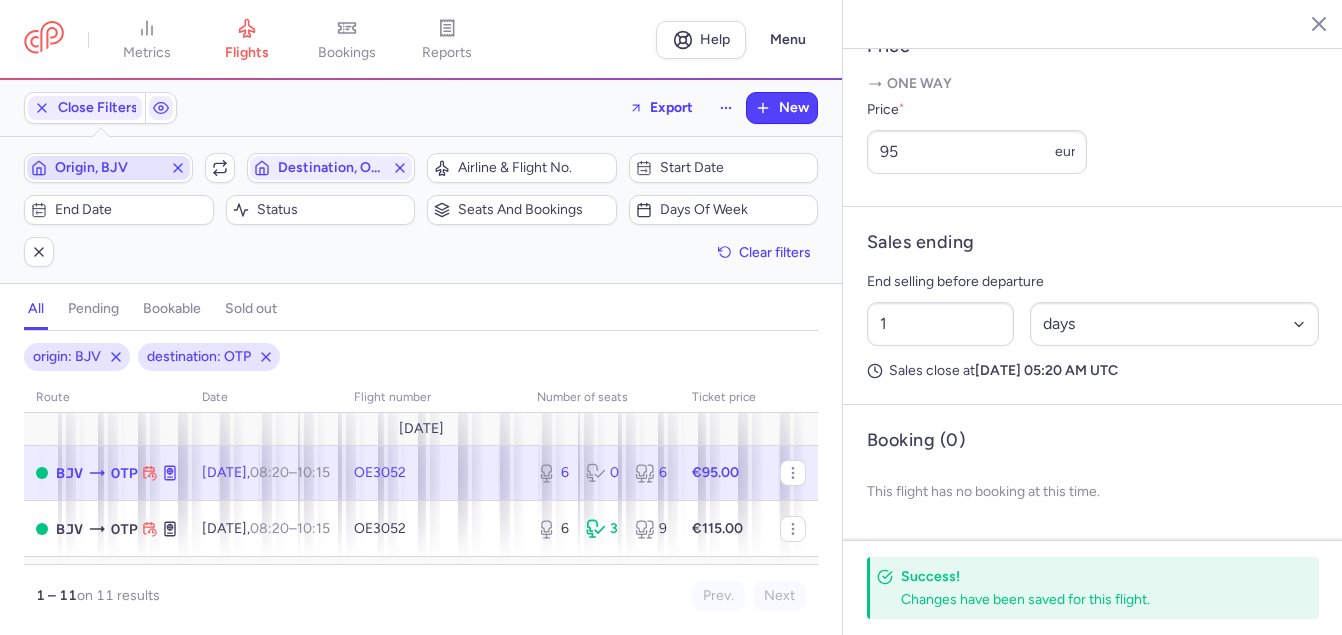click on "Origin, BJV" at bounding box center [108, 168] 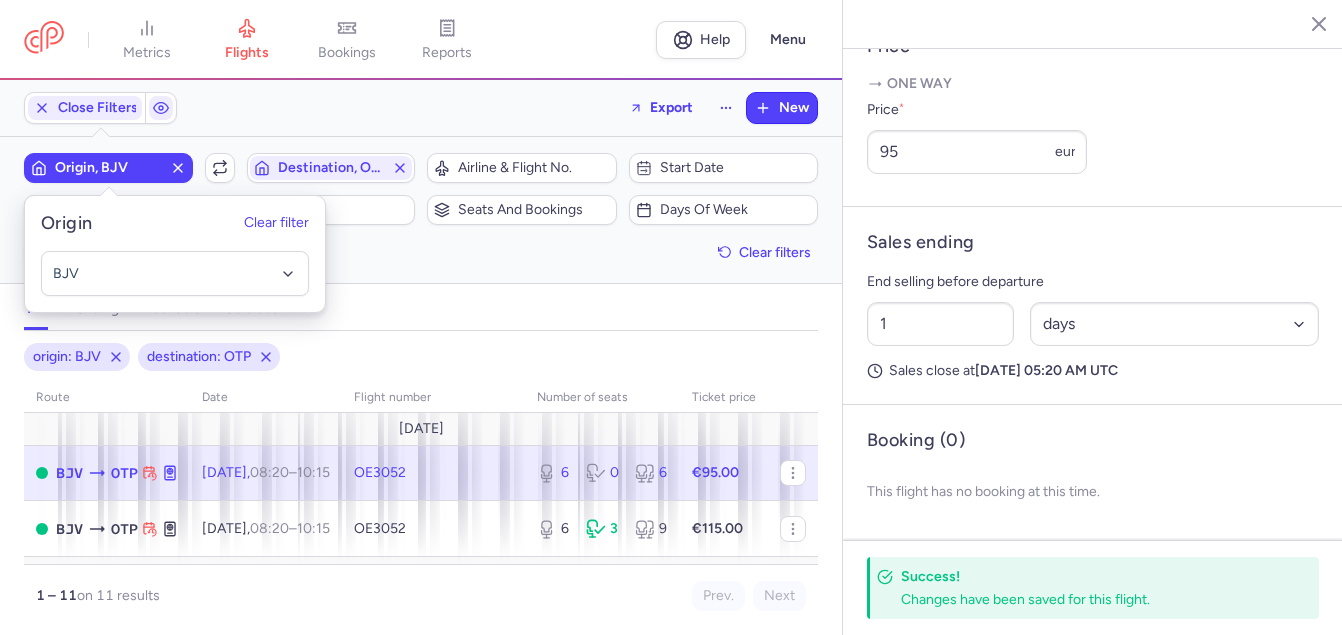 click 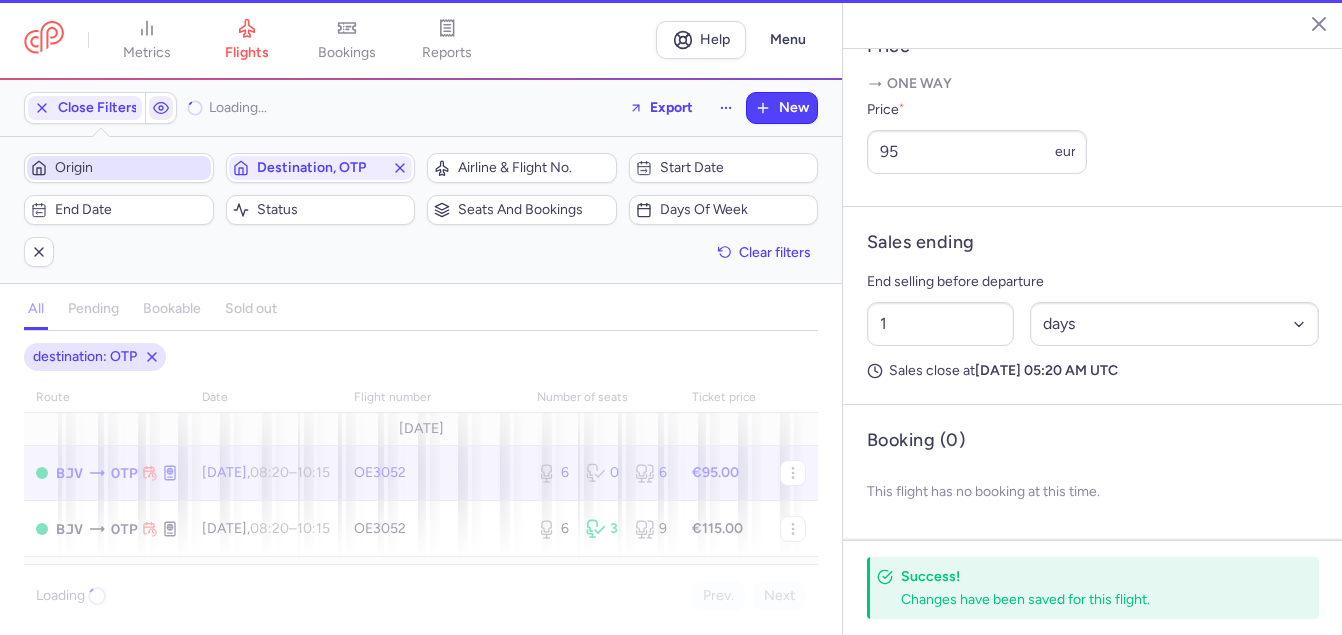 click on "Origin" at bounding box center [131, 168] 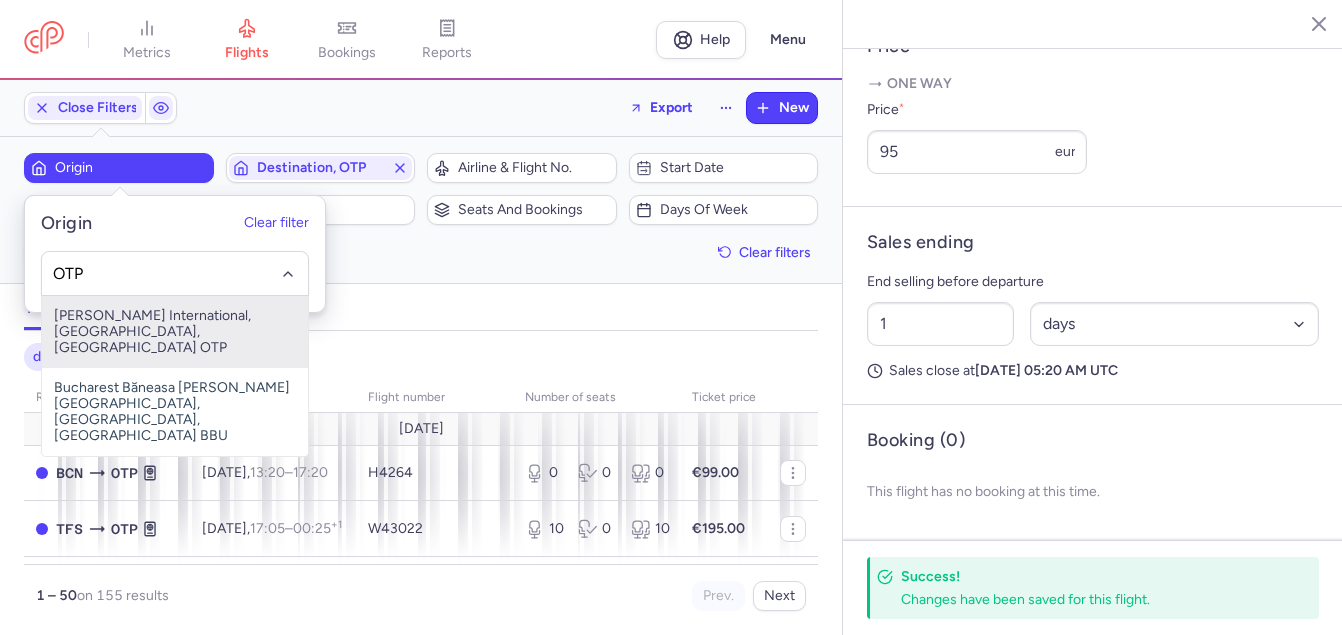 drag, startPoint x: 143, startPoint y: 318, endPoint x: 194, endPoint y: 292, distance: 57.245087 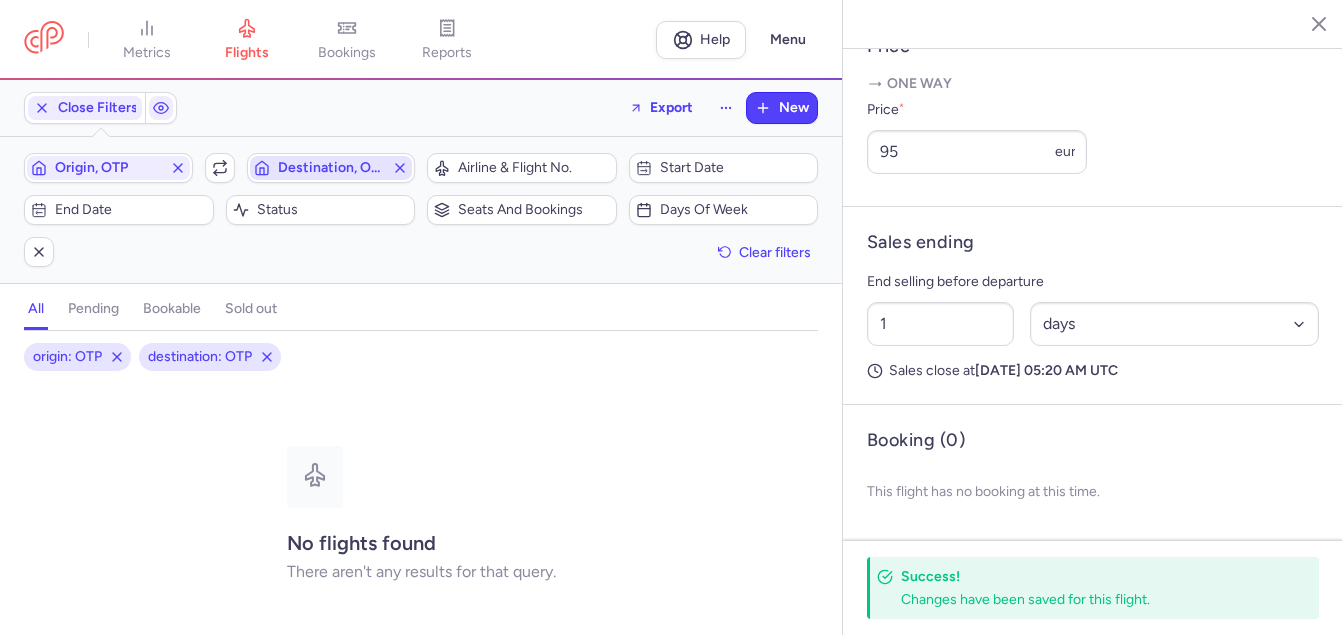 click 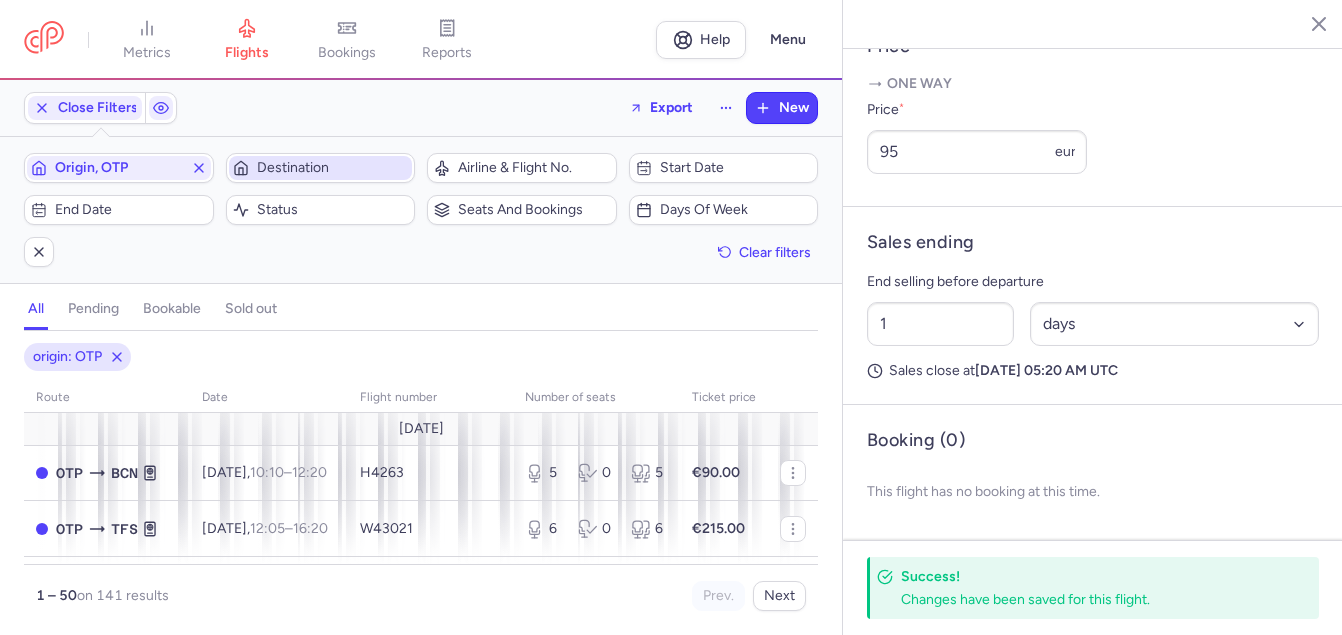type 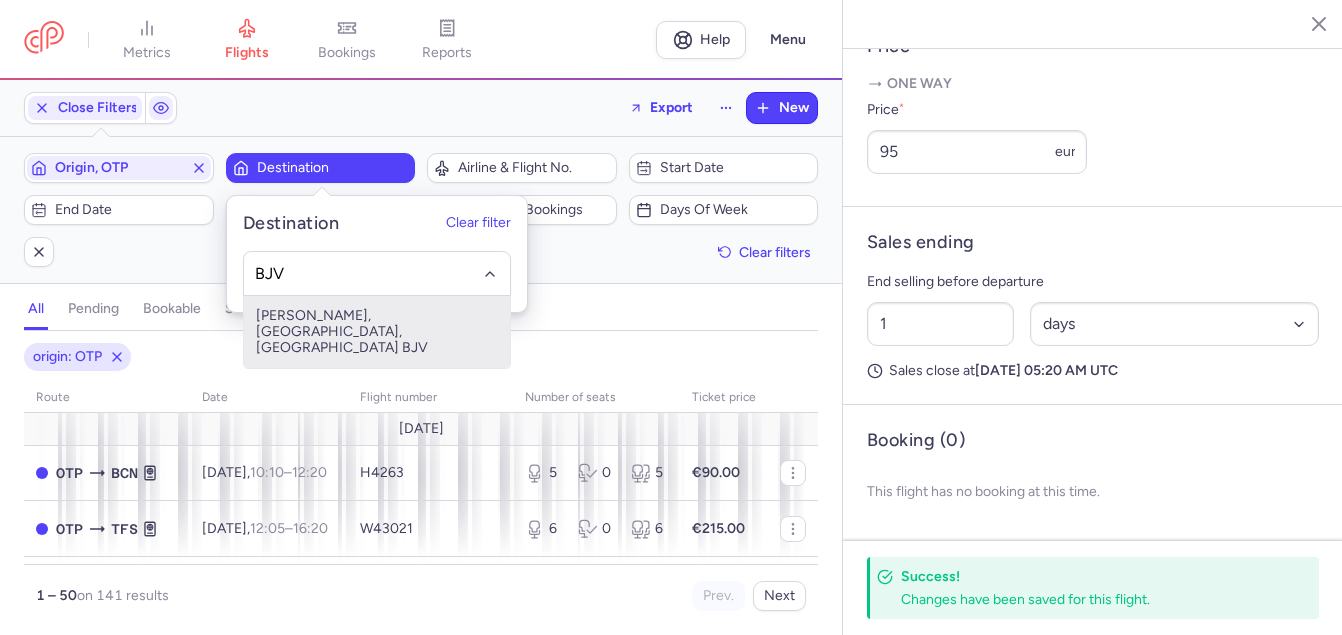 click on "[PERSON_NAME], [GEOGRAPHIC_DATA], [GEOGRAPHIC_DATA] BJV" at bounding box center [377, 332] 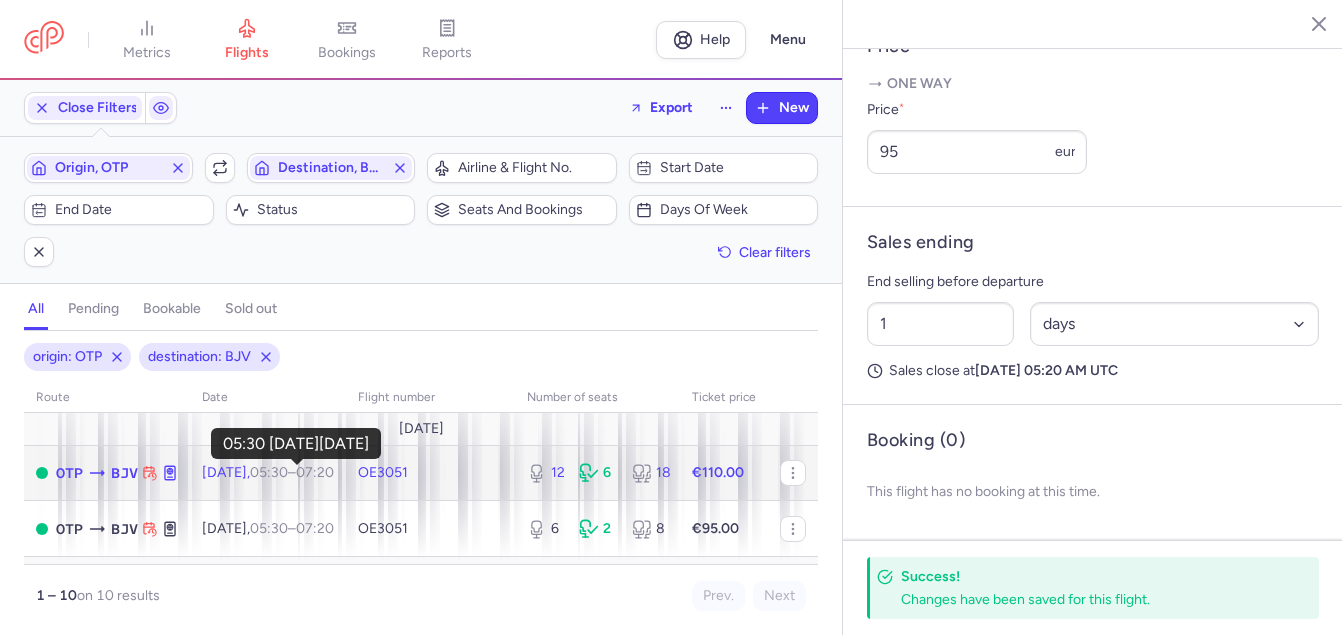 click on "05:30" at bounding box center [269, 472] 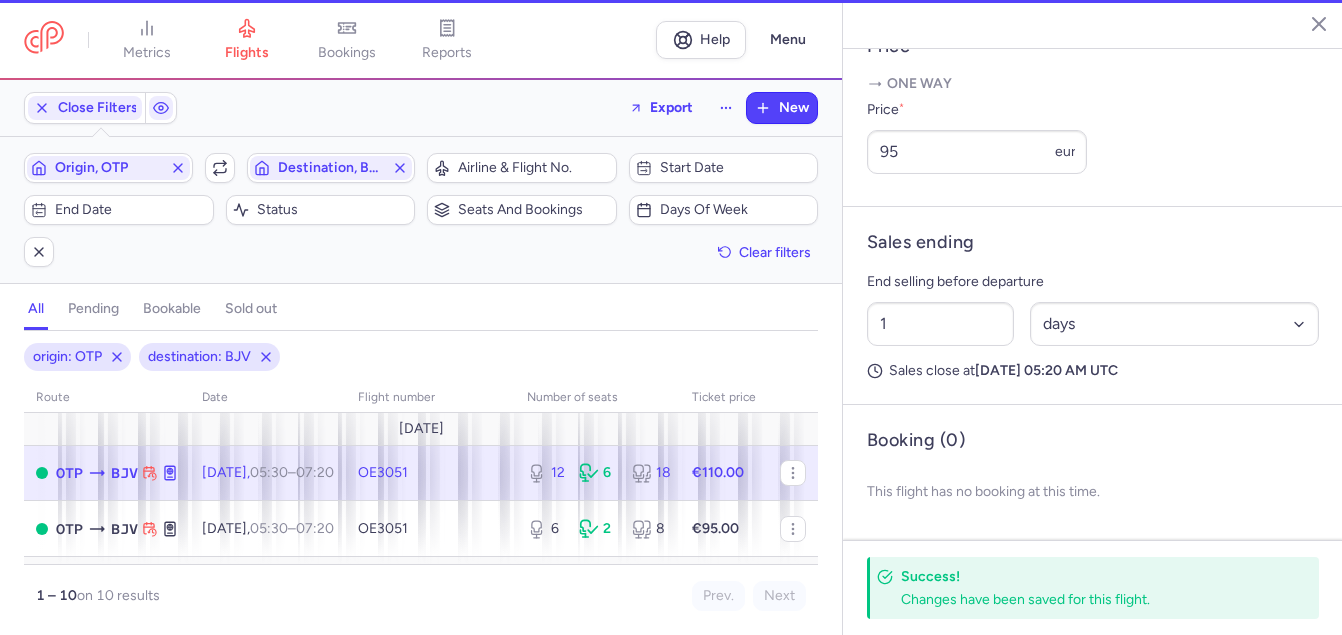 type on "12" 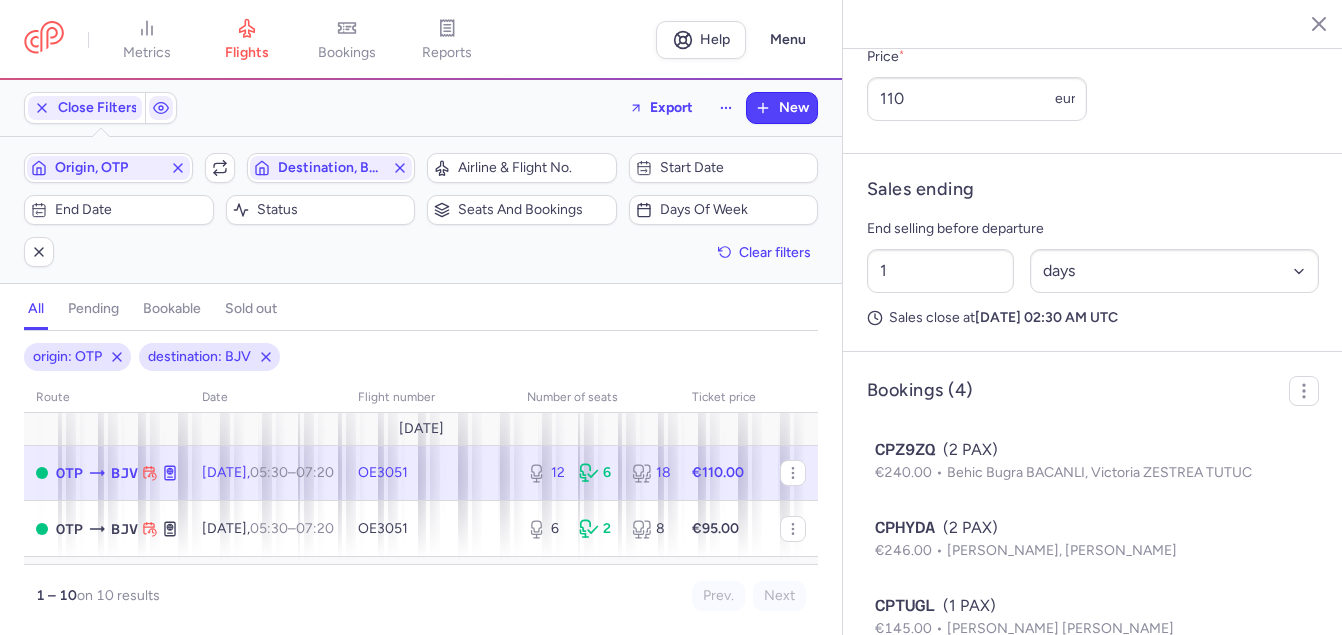 click on "05:30" at bounding box center (269, 472) 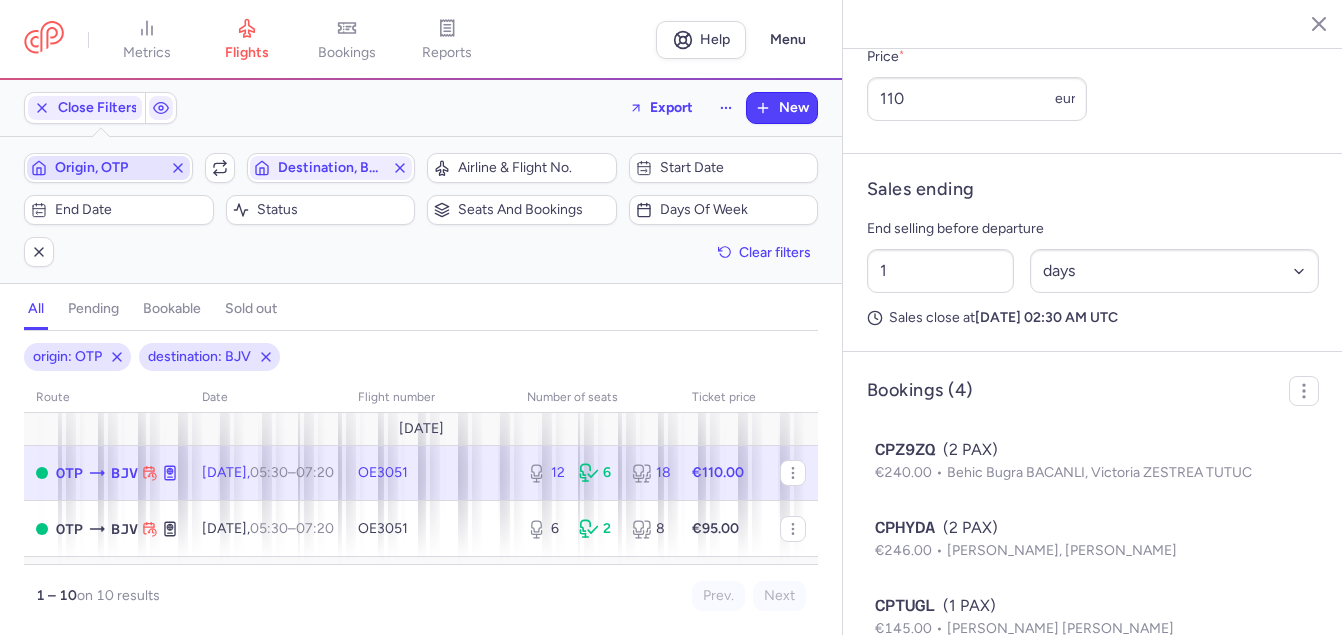 click 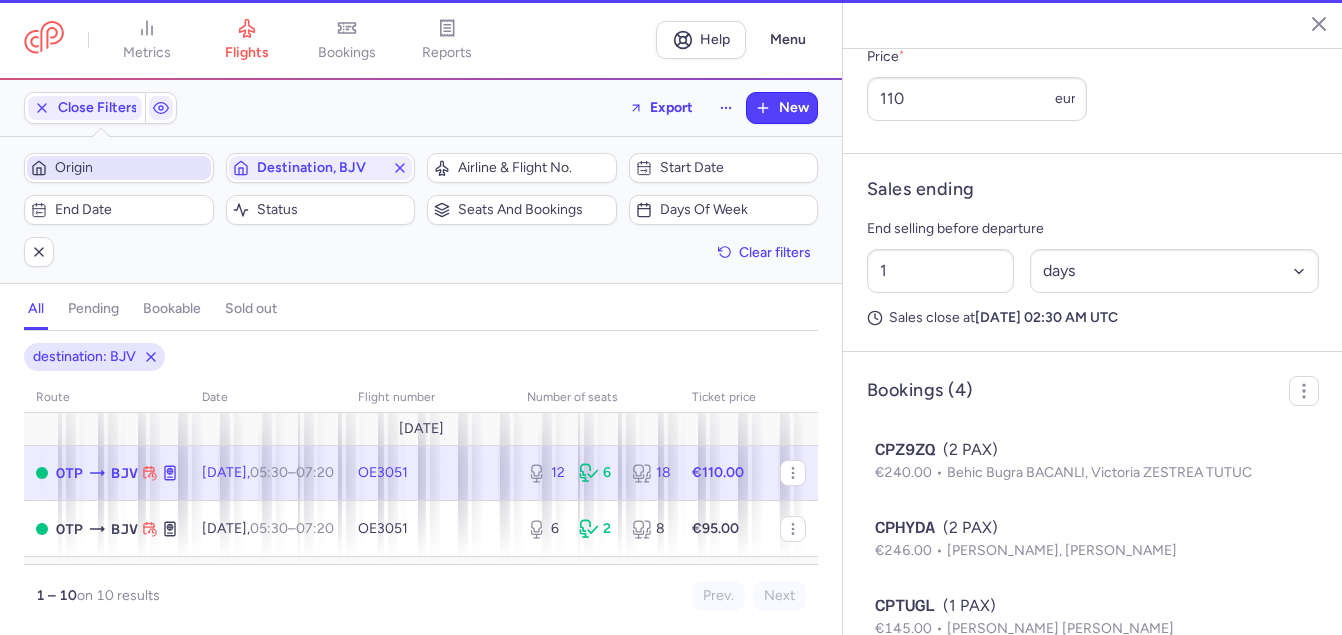 click on "Origin" at bounding box center (131, 168) 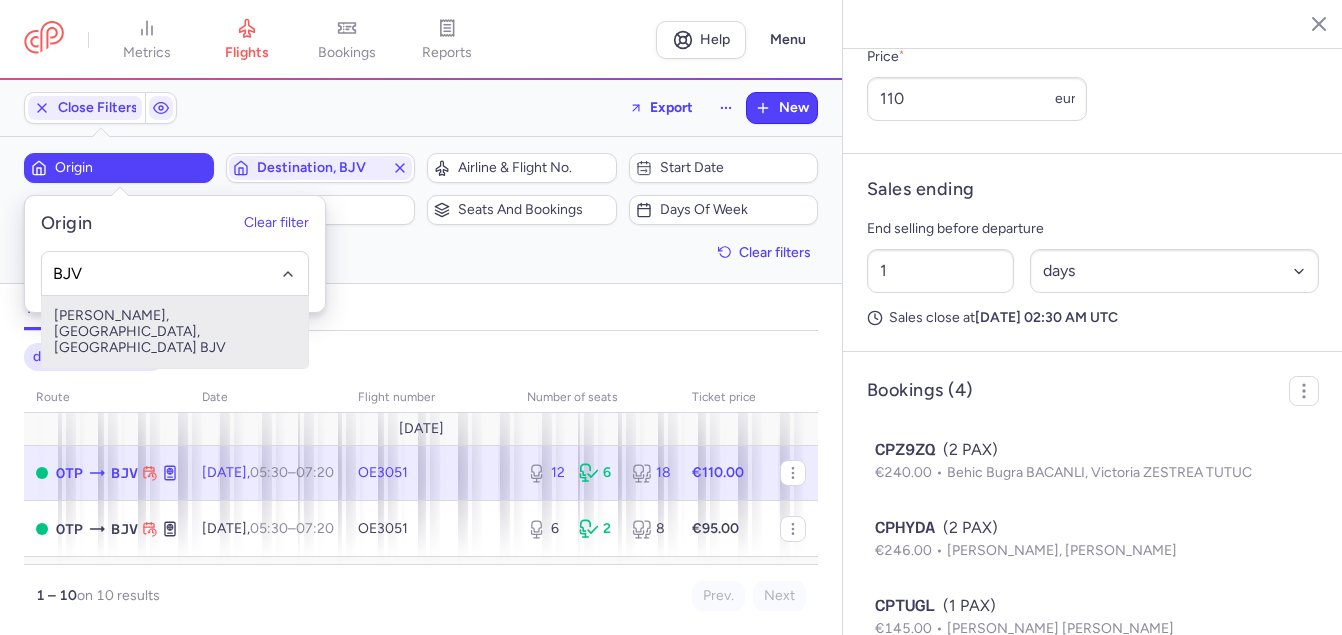 click on "[PERSON_NAME], [GEOGRAPHIC_DATA], [GEOGRAPHIC_DATA] BJV" at bounding box center [175, 332] 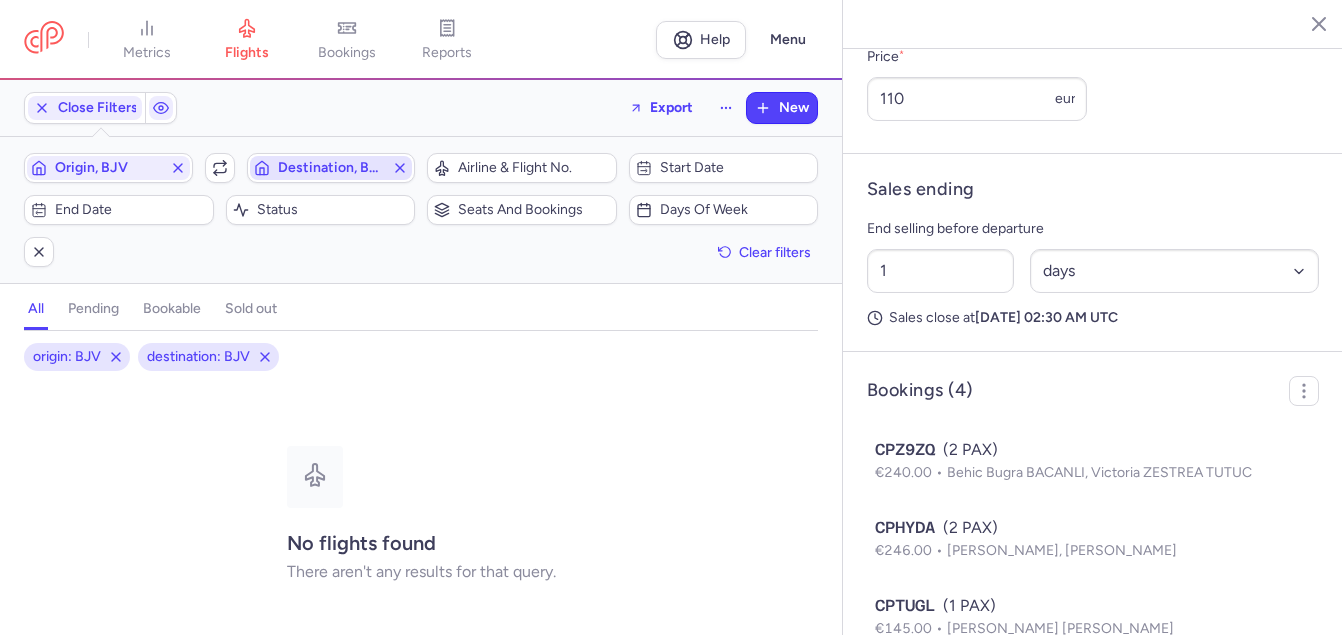 click 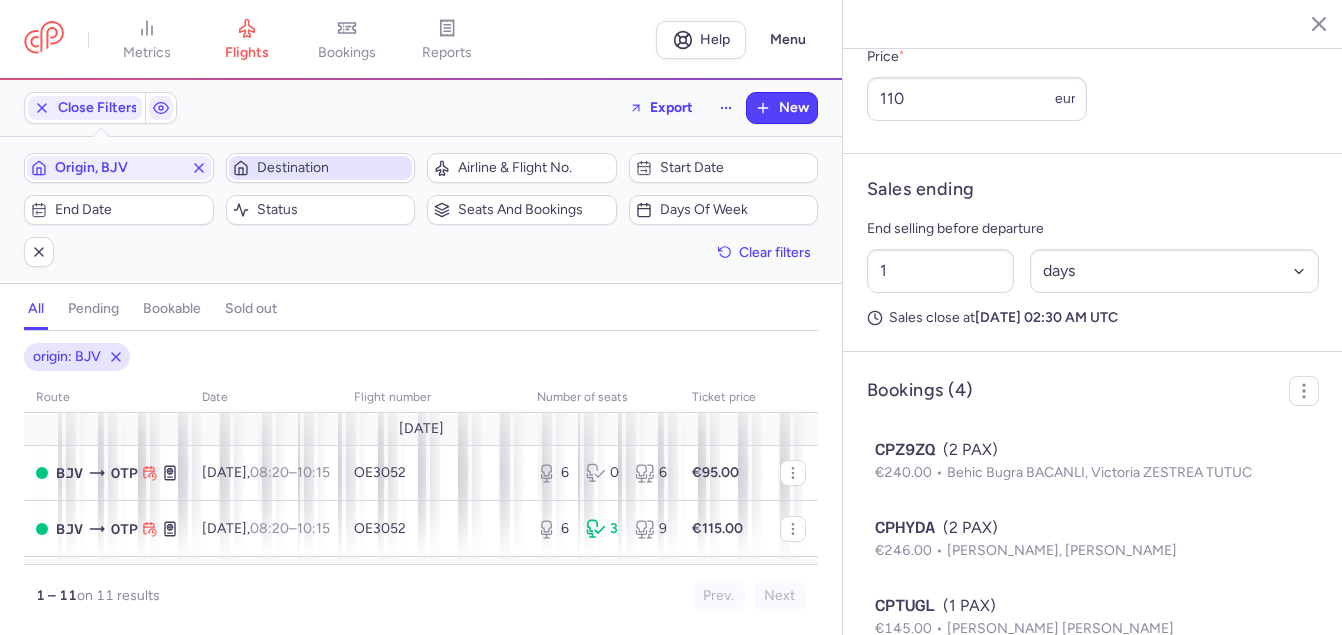 click on "Destination" at bounding box center [333, 168] 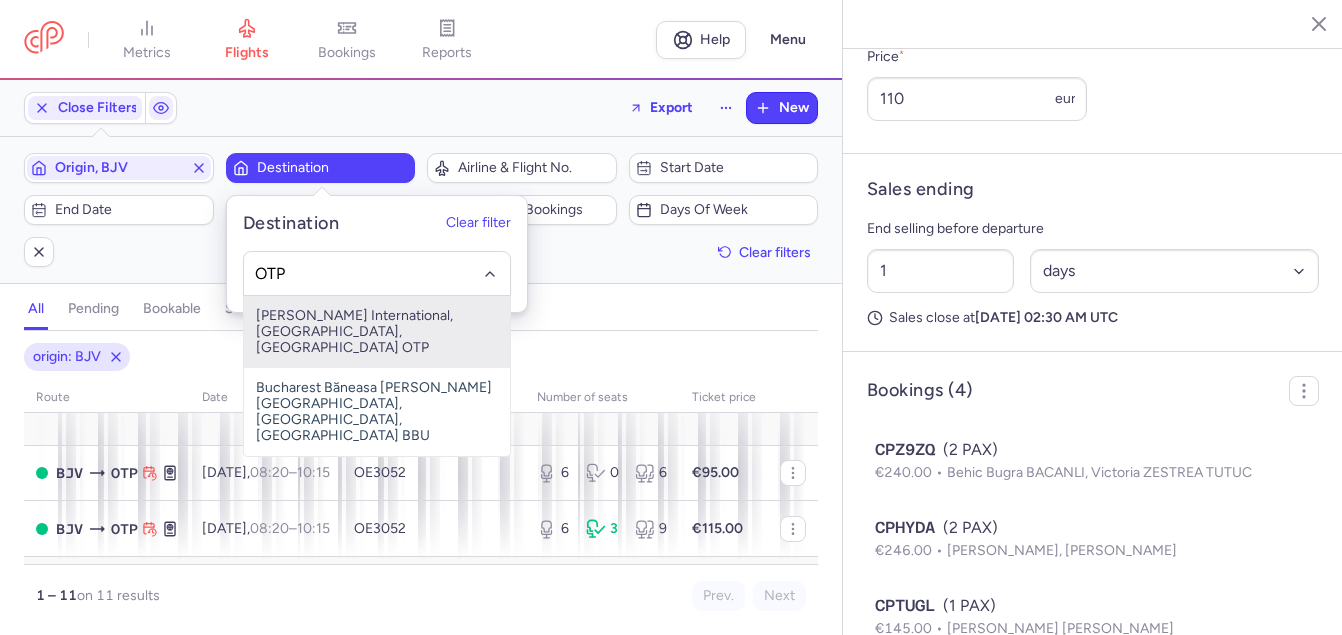 click on "[PERSON_NAME] International, [GEOGRAPHIC_DATA], [GEOGRAPHIC_DATA] OTP" at bounding box center [377, 332] 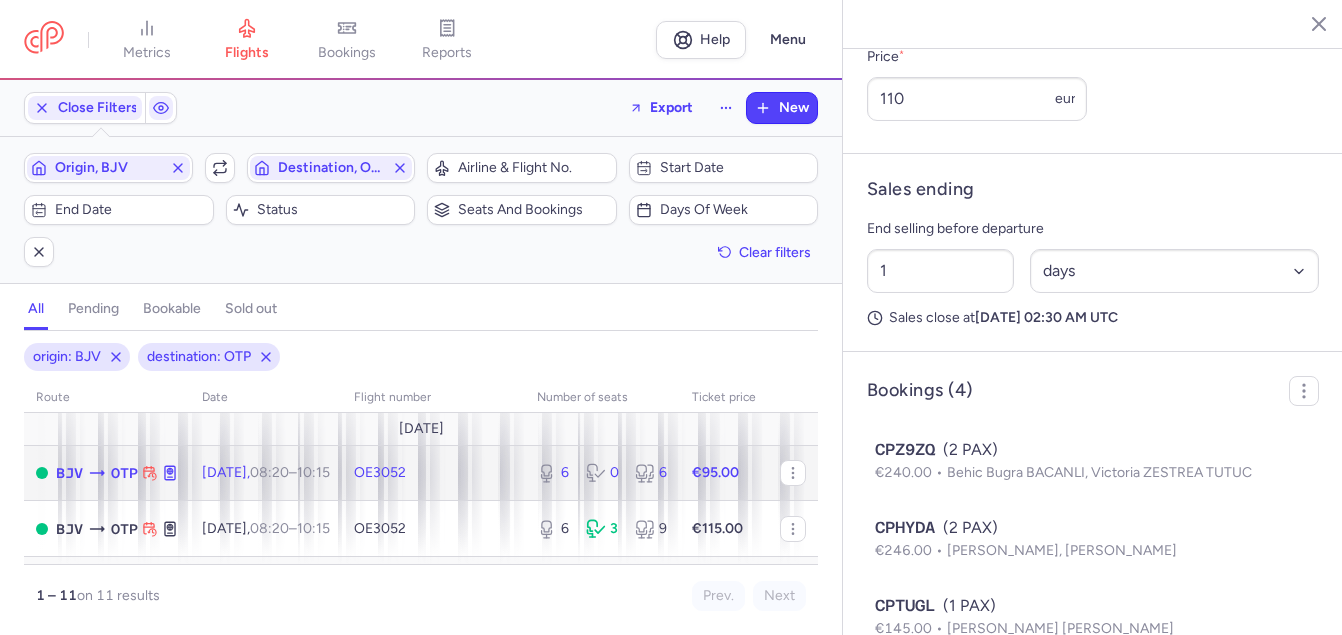 click on "10:15  +0" at bounding box center [313, 472] 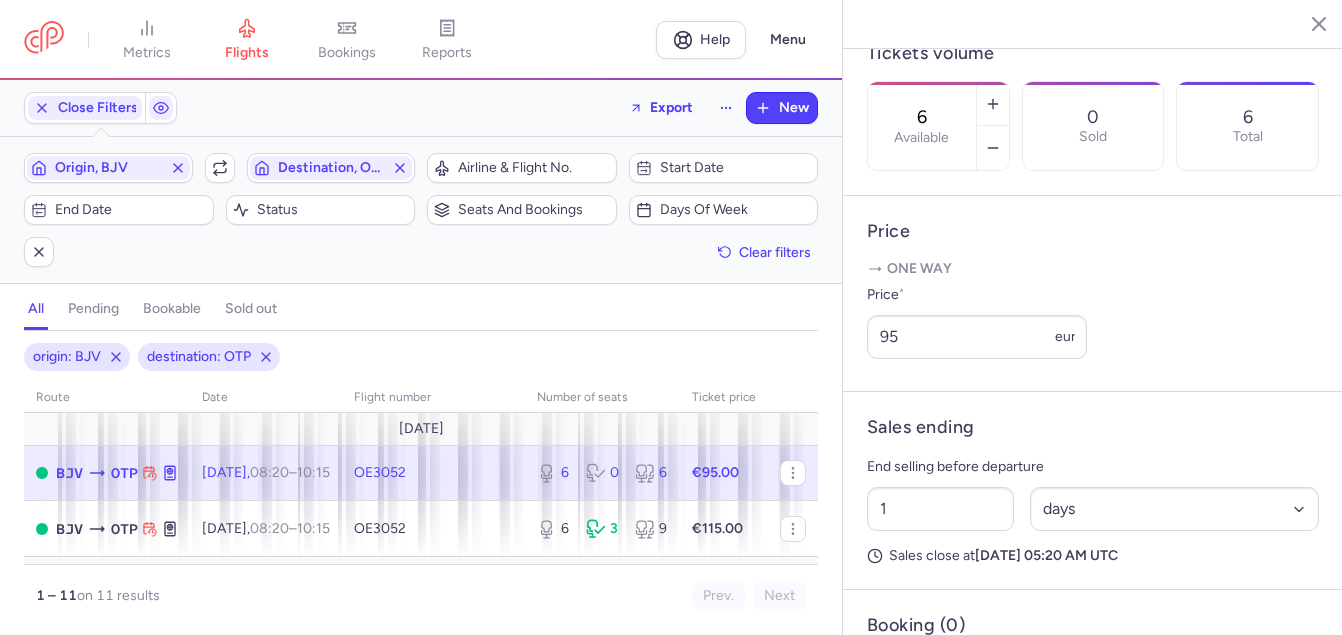 scroll, scrollTop: 700, scrollLeft: 0, axis: vertical 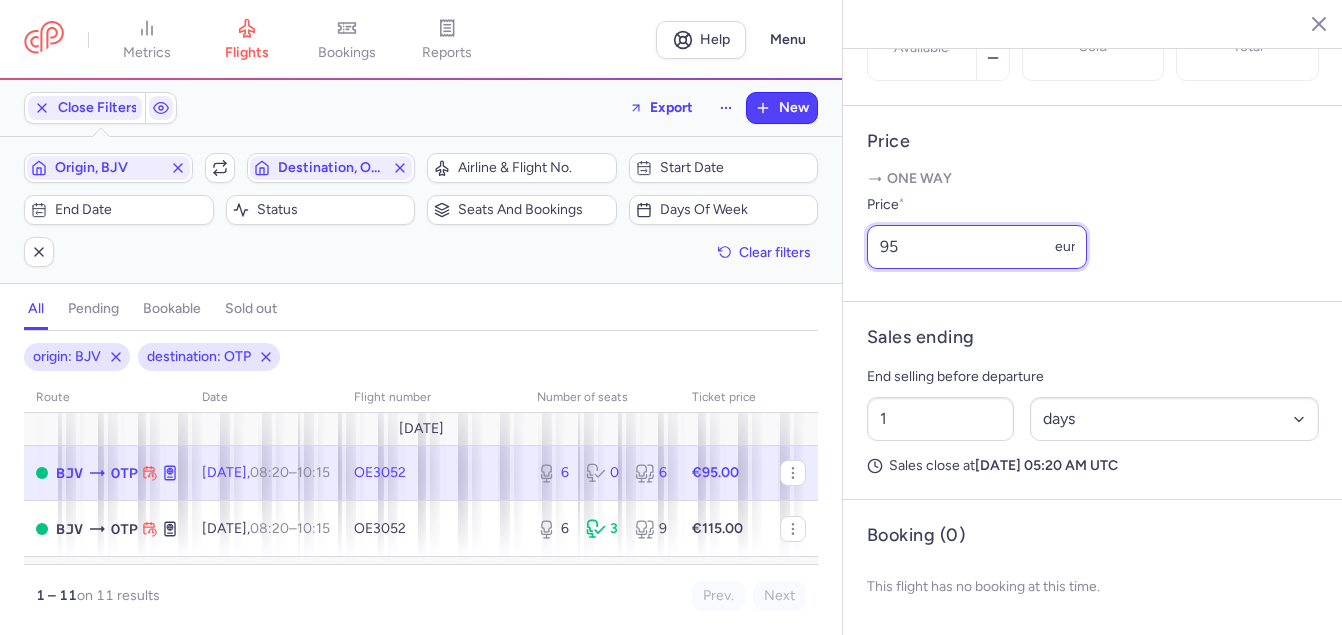 drag, startPoint x: 923, startPoint y: 277, endPoint x: 789, endPoint y: 299, distance: 135.79396 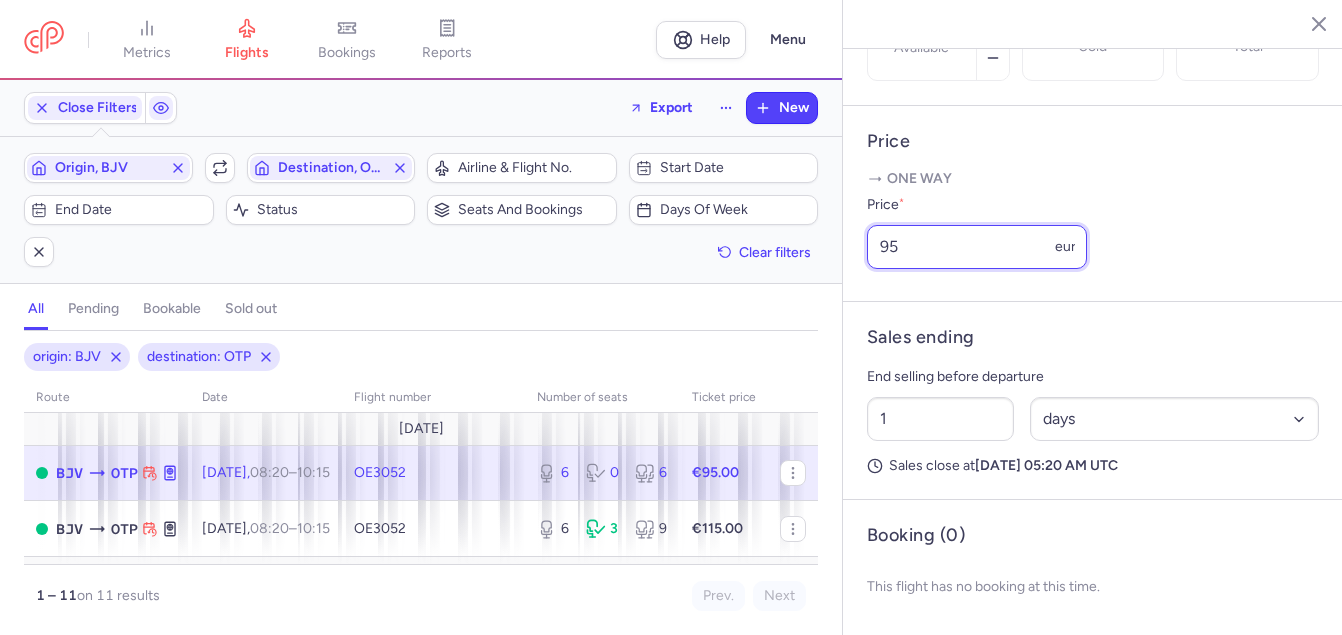 click on "metrics flights bookings reports  Help  Menu Close Filters  Export  New Filters (2) – 11 results  Origin, BJV  Include return  Destination, OTP  Airline & Flight No.  Start date  End date  Status  Seats and bookings  Days of week  Clear filters  all pending bookable sold out 2 origin: BJV destination: OTP route date Flight number number of seats Ticket price [DATE]  BJV  OTP [DATE]  08:20  –  10:15  +0  OE3052  6 0 6 €95.00  BJV  OTP [DATE]  08:20  –  10:15  +0  OE3052  6 3 9 €115.00 [DATE]  BJV  OTP [DATE]  08:20  –  10:15  +0  OE3052  6 0 6 €110.00  BJV  OTP [DATE]  08:20  –  10:15  +0  OE3052  0 0 0 €140.00  BJV  OTP [DATE]  08:20  –  10:15  +0  OE3052  0 0 0 €120.00  BJV  OTP [DATE]  08:20  –  10:15  +0  OE3052  0 0 0 €140.00 [DATE]  BJV  OTP [DATE]  08:20  –  10:15  +0  OE3052  0 0 0 €155.00  BJV  OTP [DATE]  08:20  –  10:15  +0  OE3052  0 0 0 €120.00  BJV  OTP [DATE]  08:20  –  10:15  +0  OE3052  0 0 0  BJV" 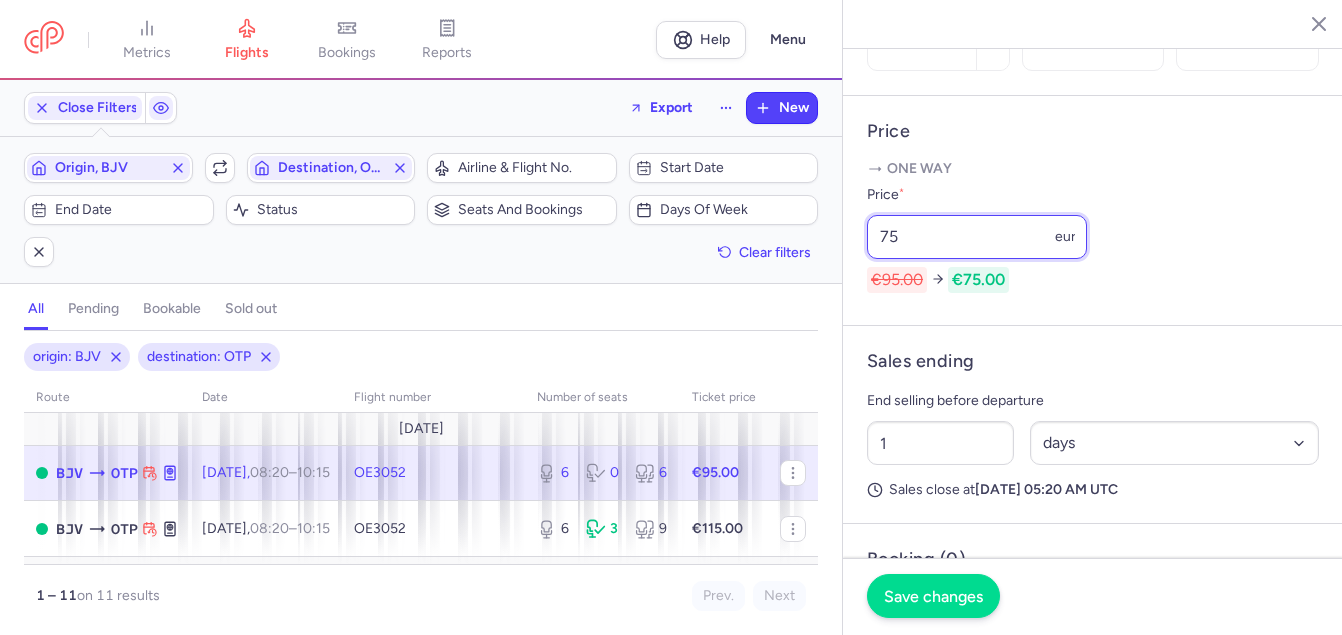 type on "75" 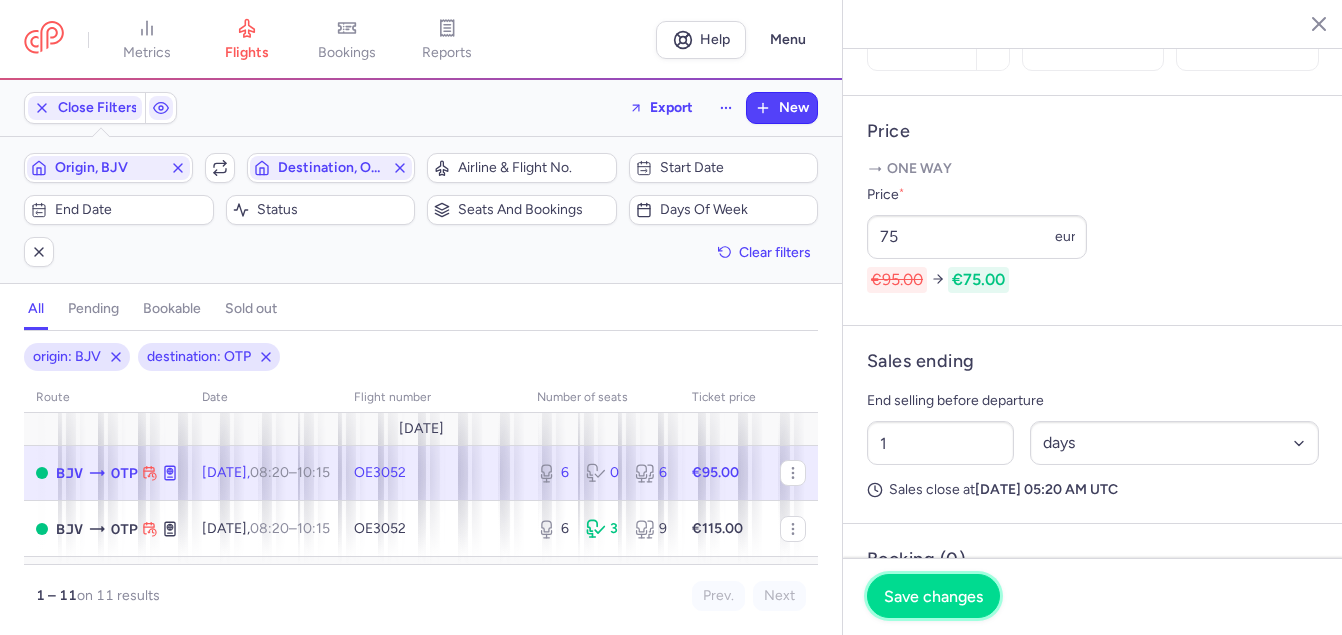 click on "Save changes" at bounding box center [933, 596] 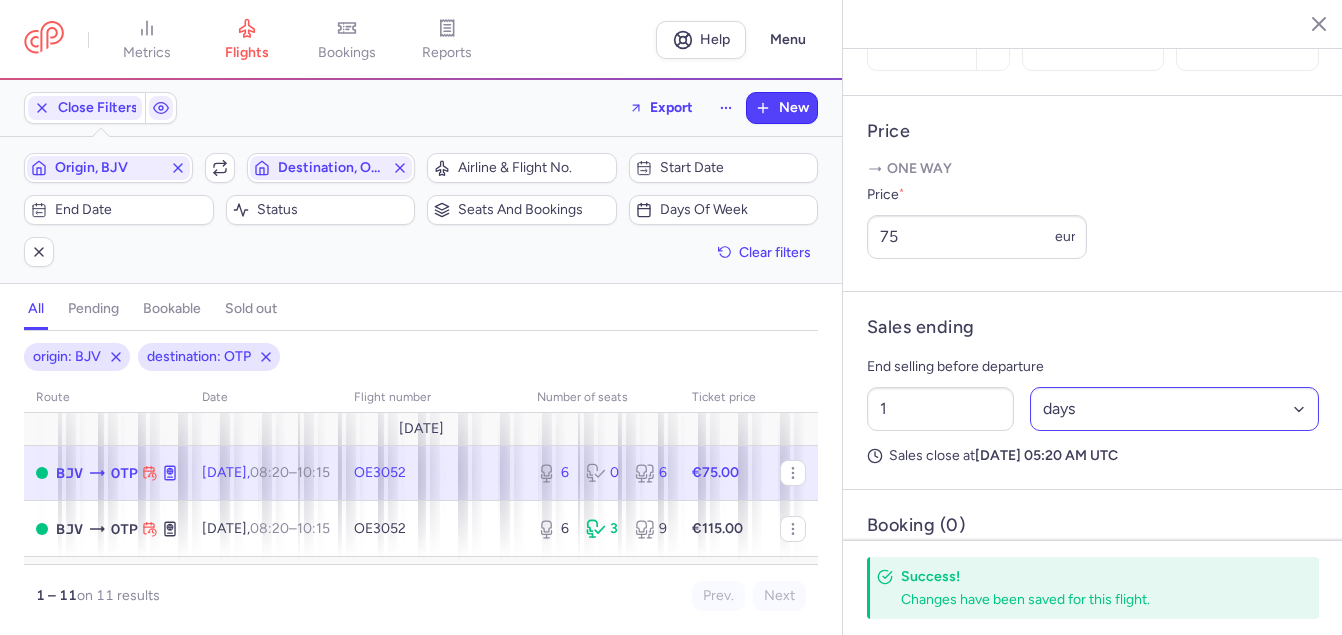scroll, scrollTop: 838, scrollLeft: 0, axis: vertical 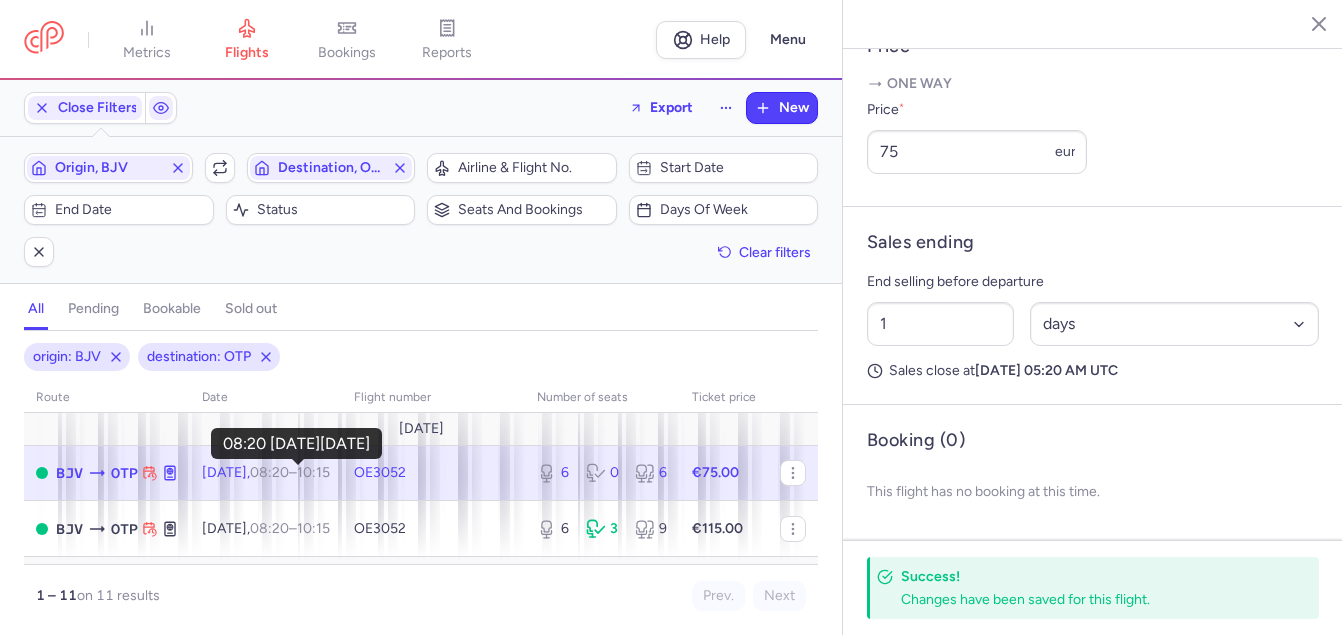 click on "08:20" at bounding box center [269, 472] 